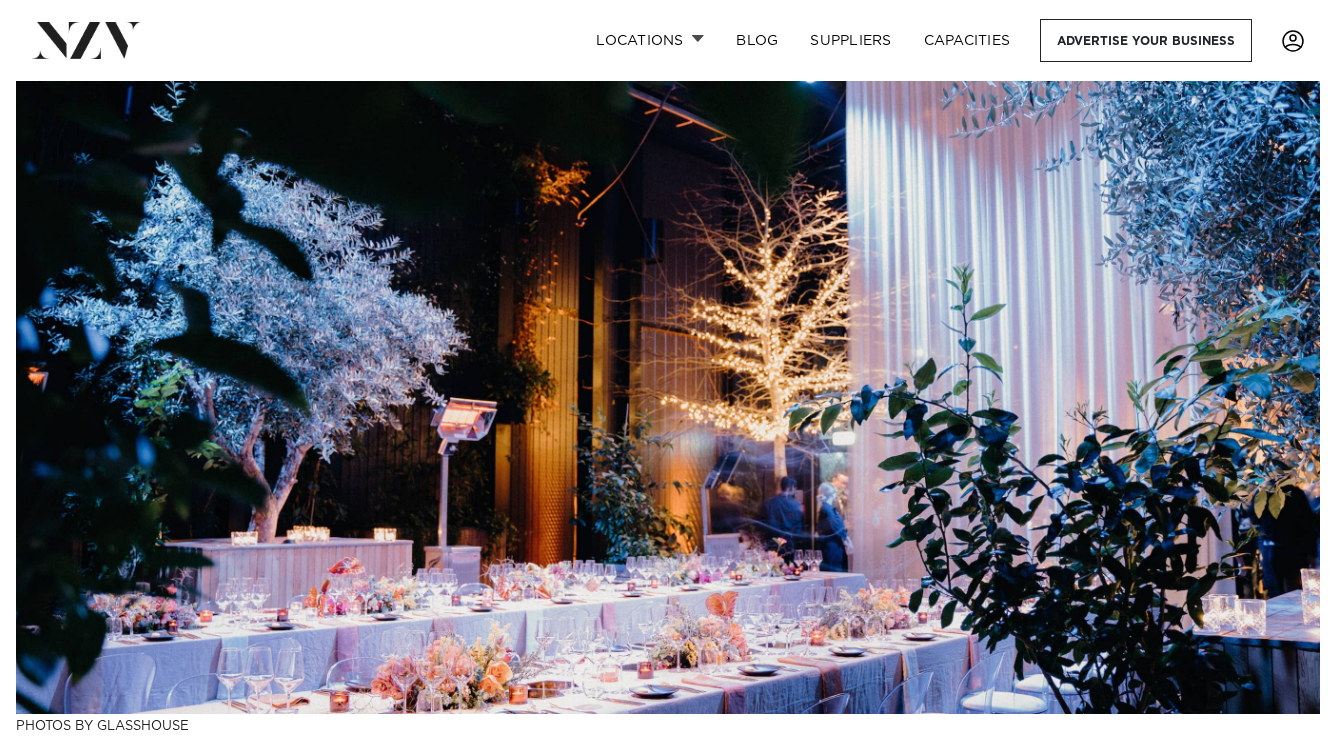 scroll, scrollTop: 0, scrollLeft: 0, axis: both 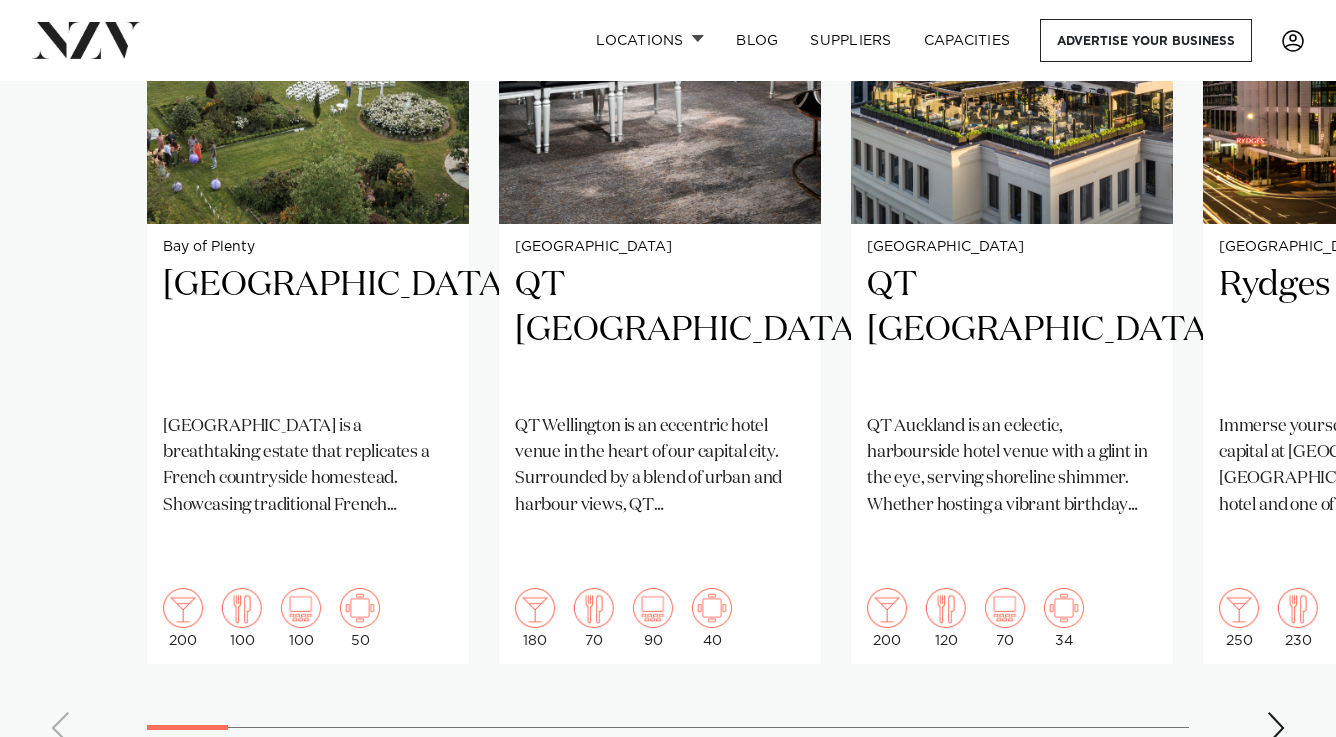 click at bounding box center [1276, 728] 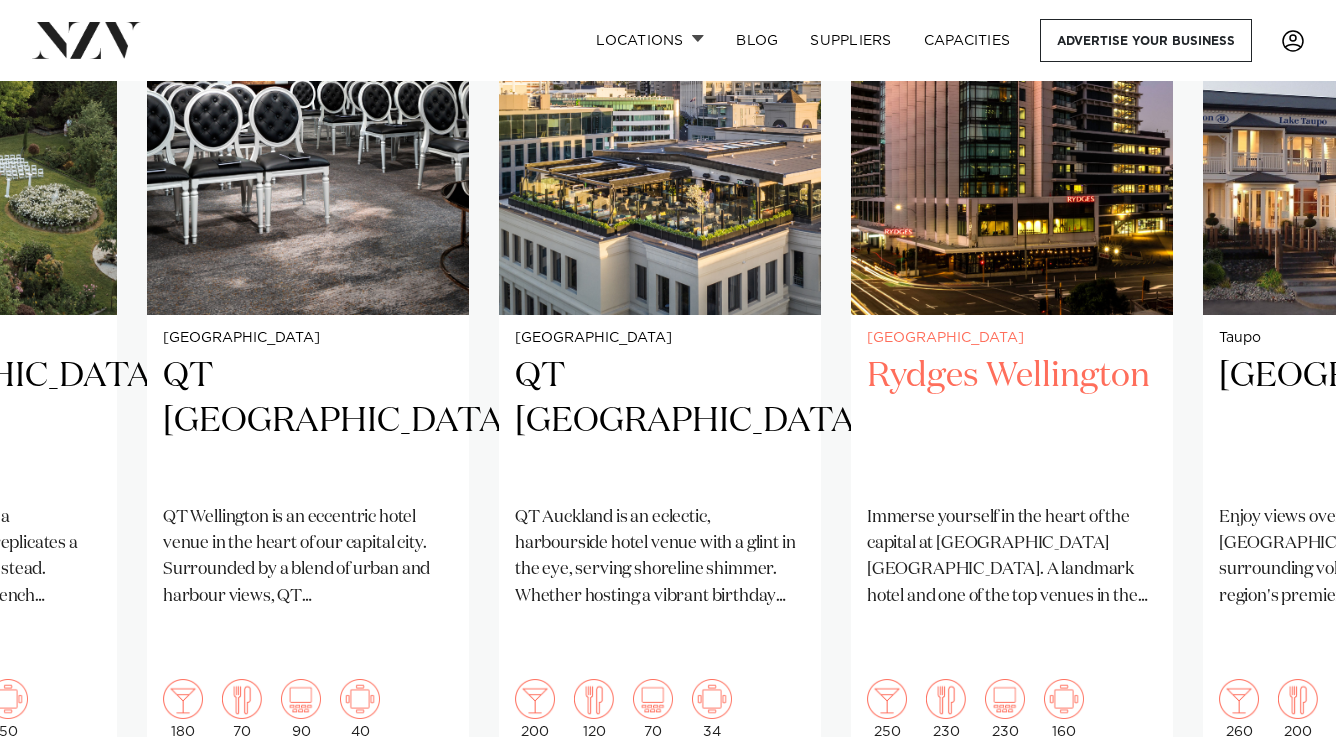 scroll, scrollTop: 1824, scrollLeft: 0, axis: vertical 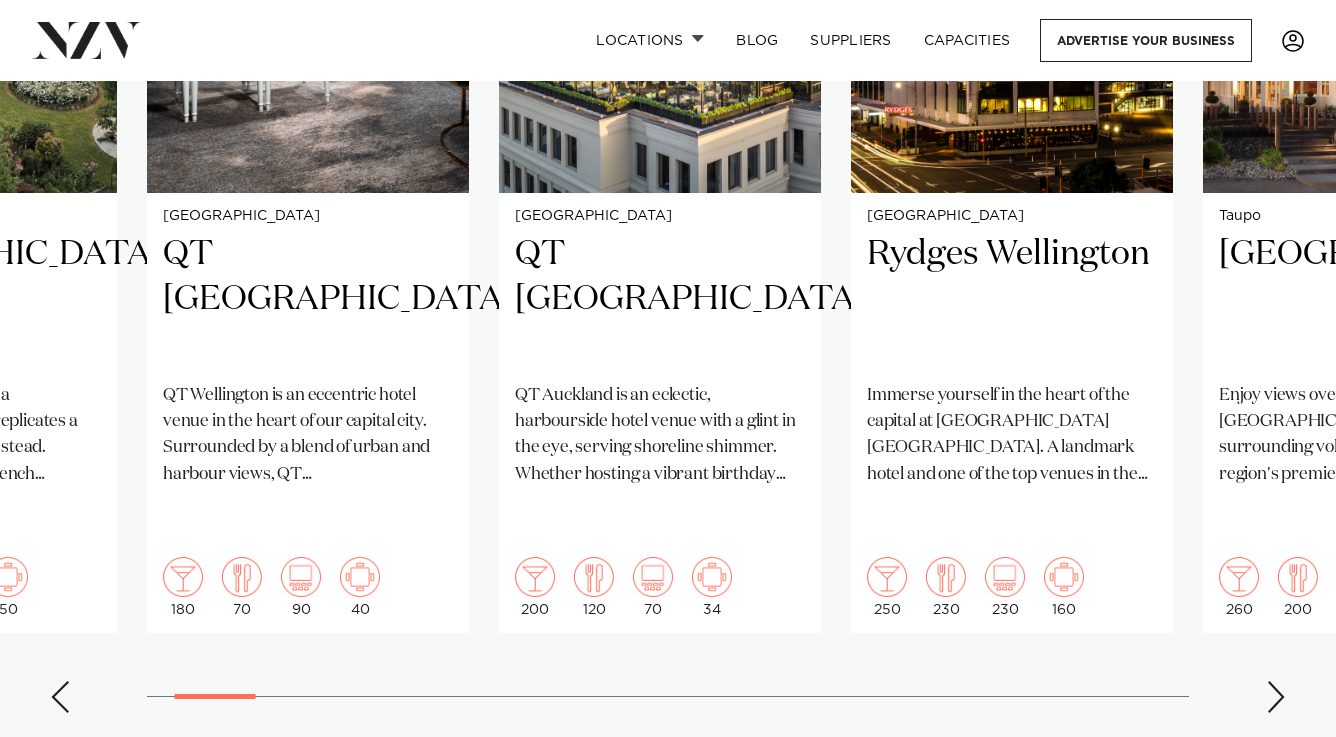 click at bounding box center (1276, 697) 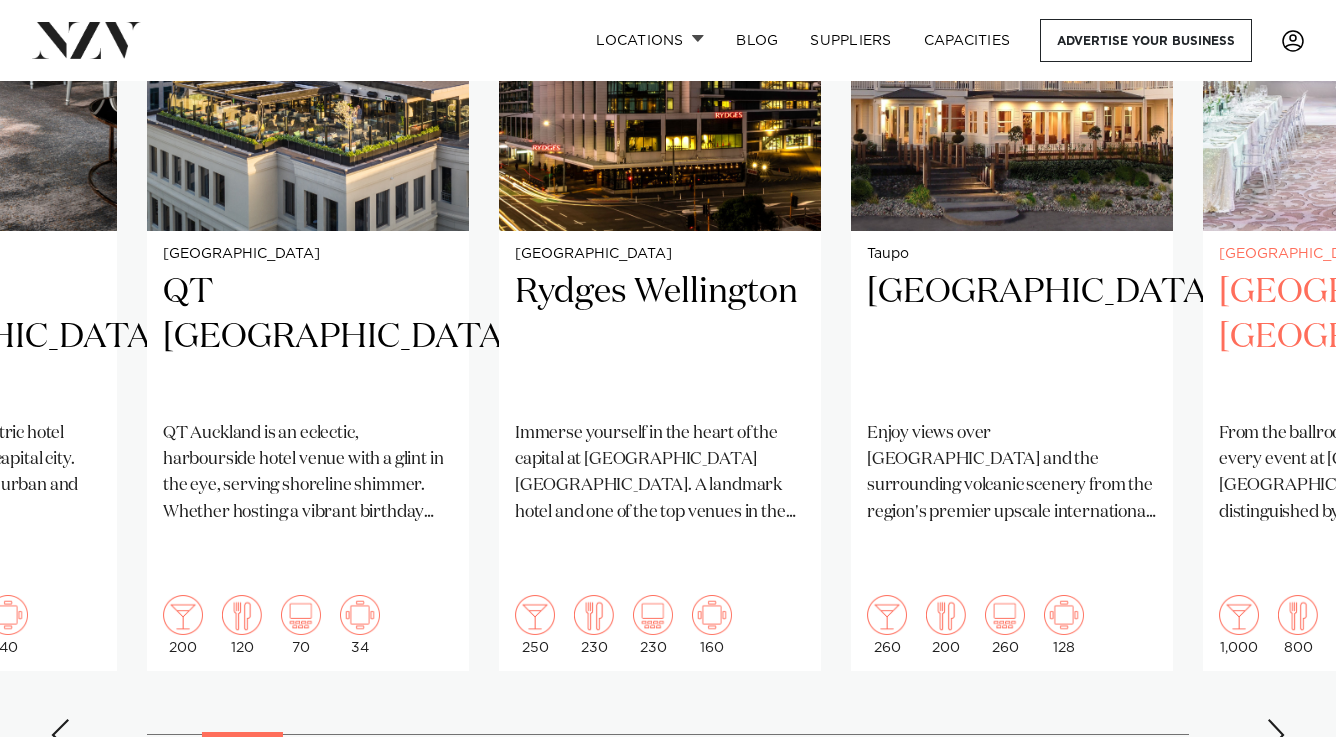 scroll, scrollTop: 1786, scrollLeft: 0, axis: vertical 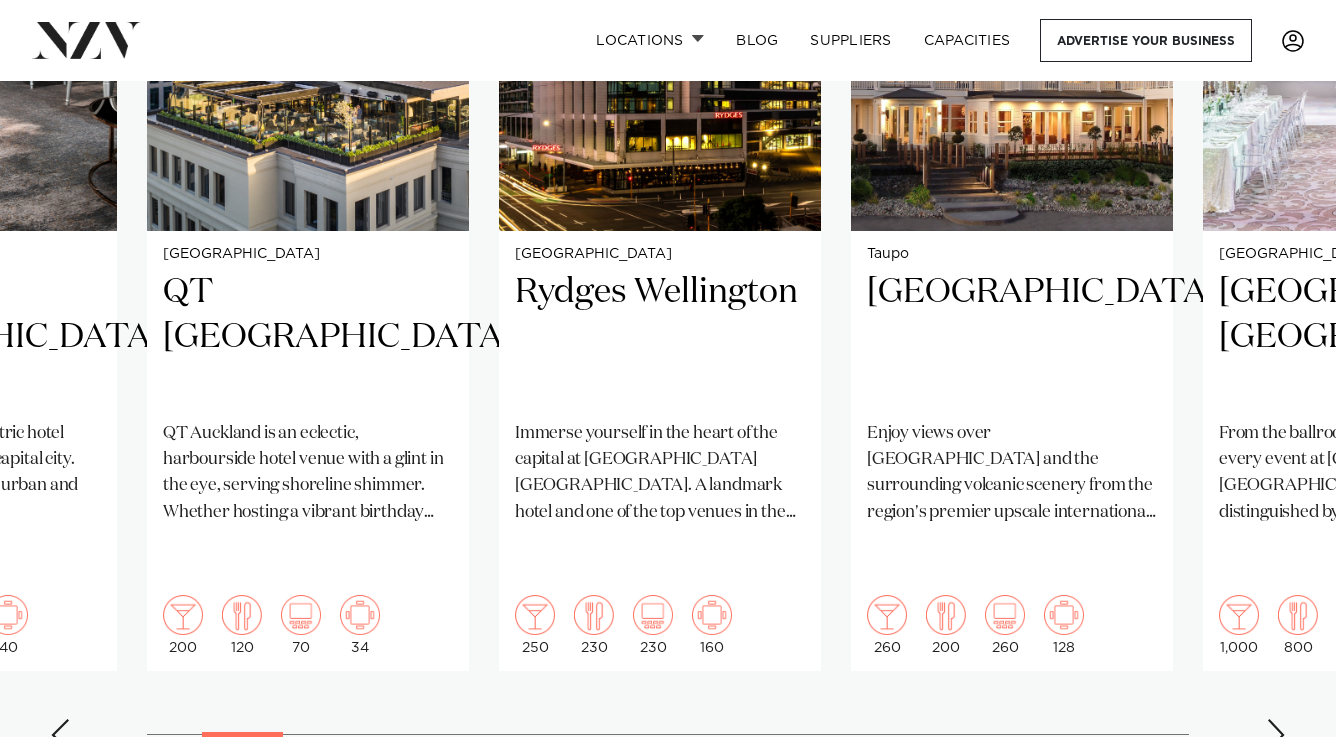 click at bounding box center (1276, 735) 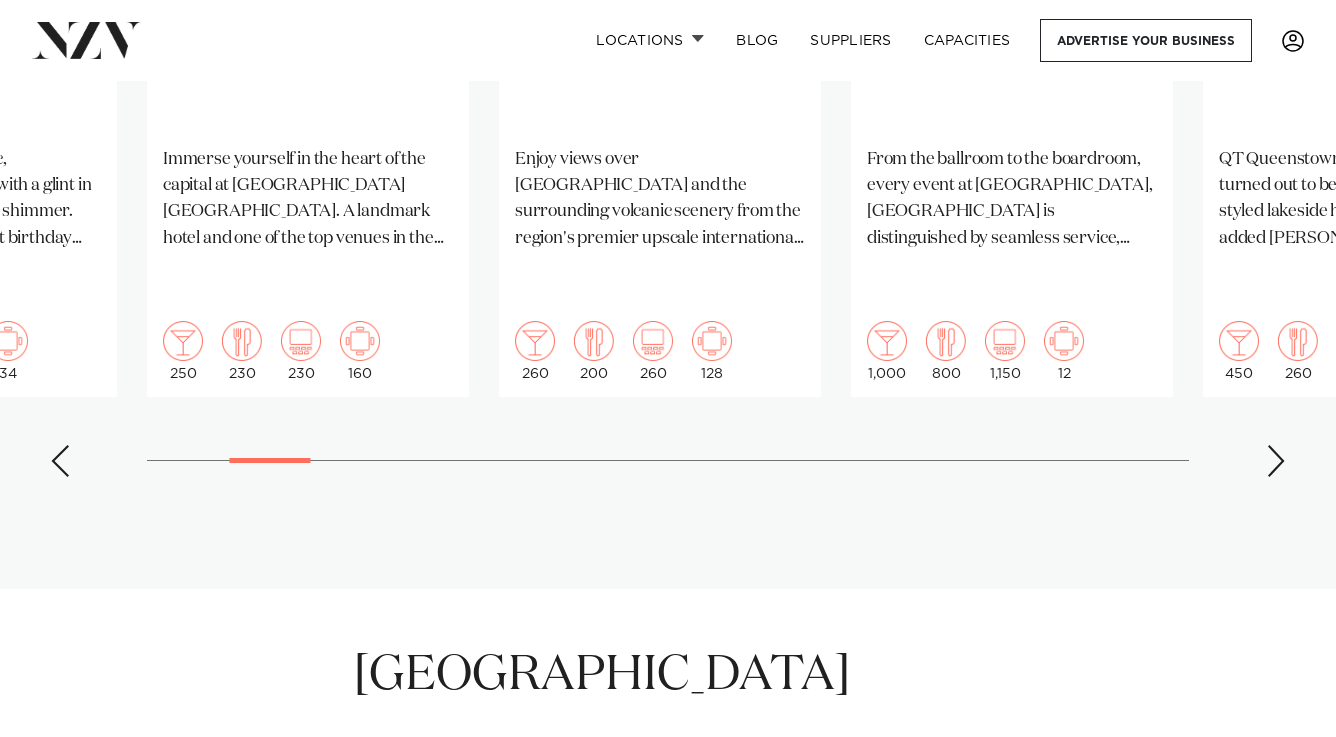 scroll, scrollTop: 2040, scrollLeft: 0, axis: vertical 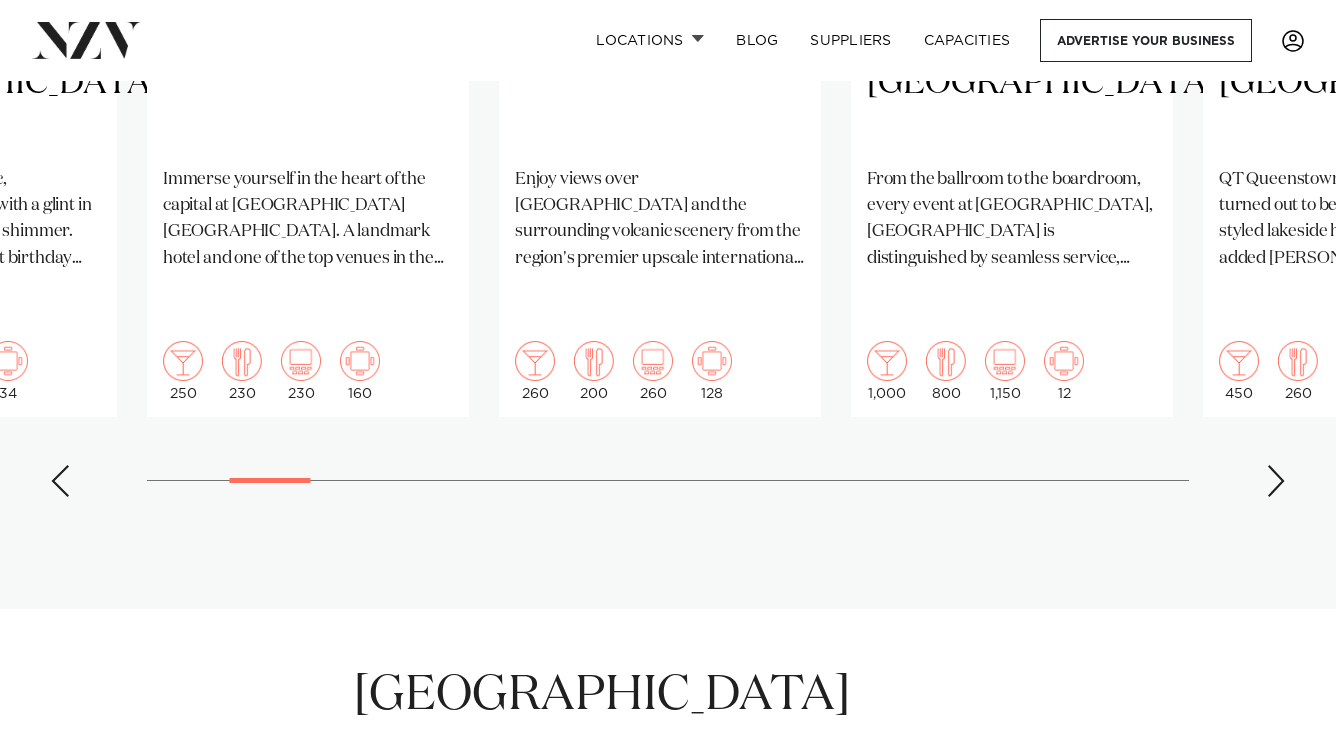 click at bounding box center [1276, 481] 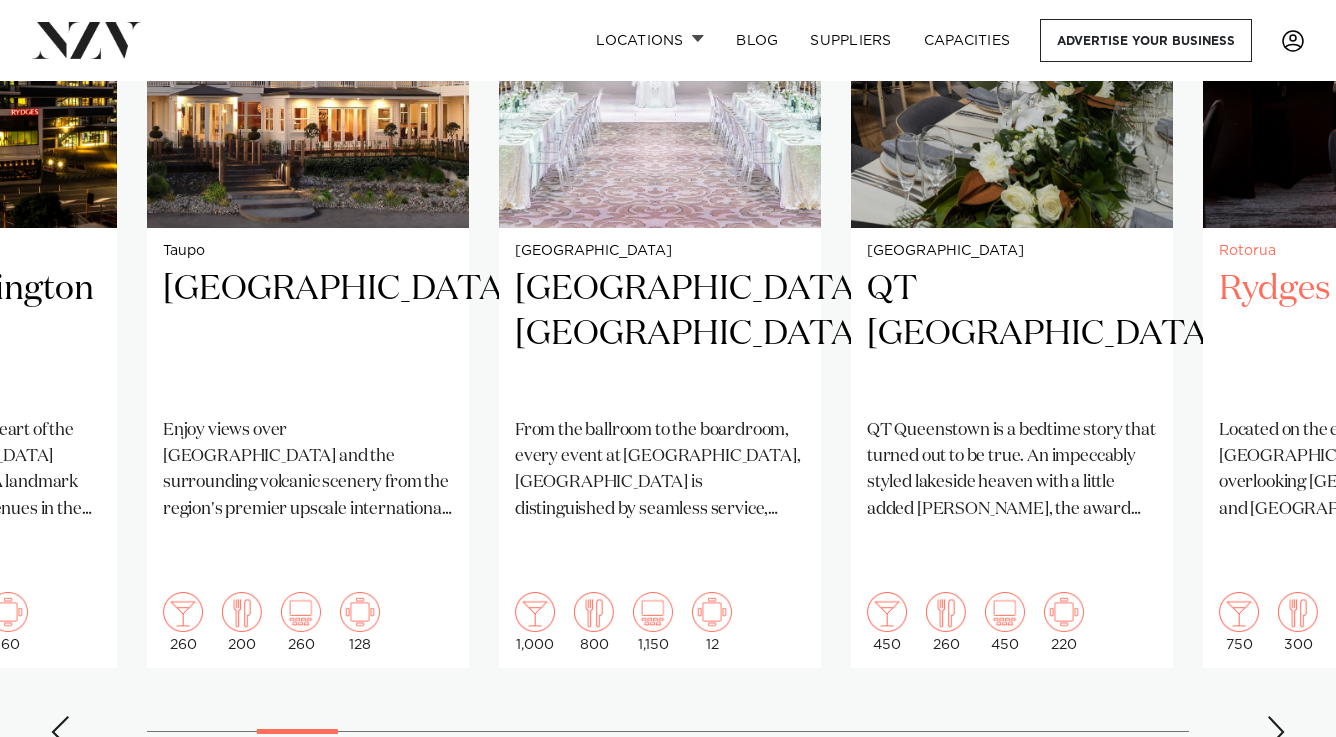 scroll, scrollTop: 1938, scrollLeft: 0, axis: vertical 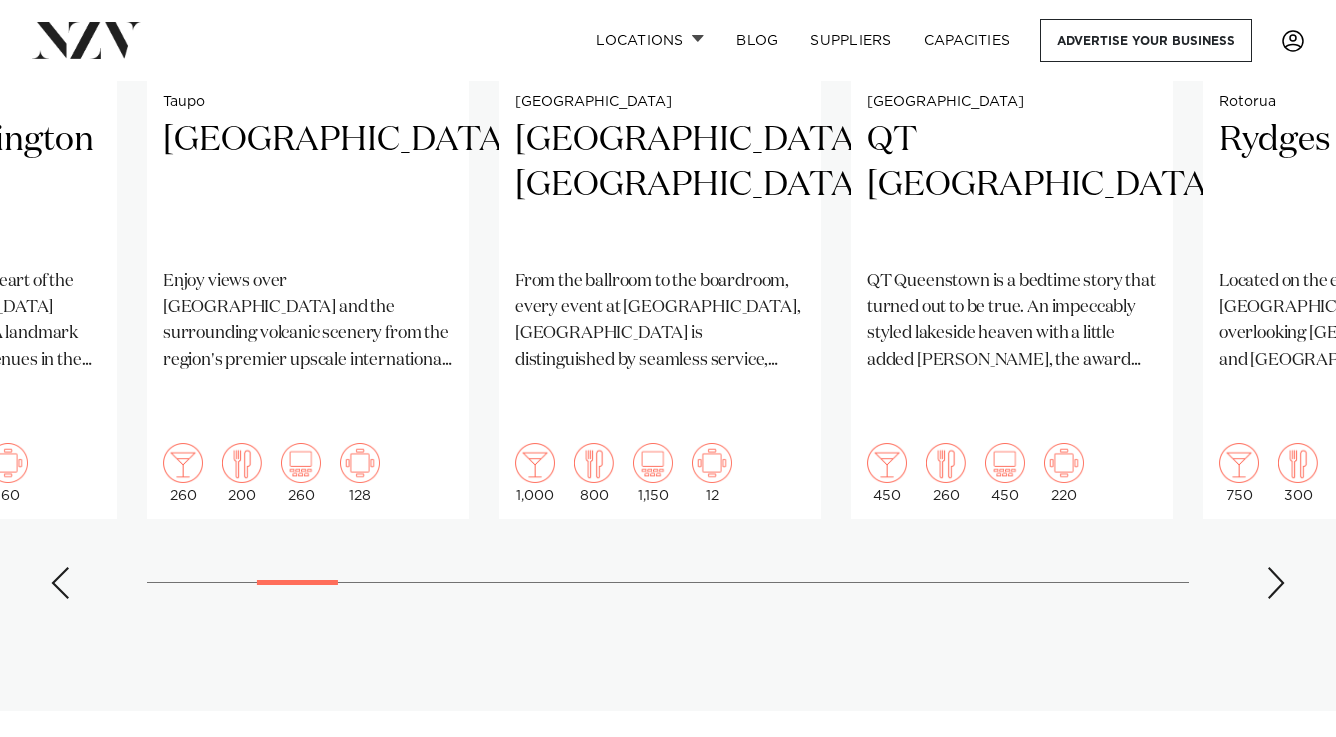 click at bounding box center (1276, 583) 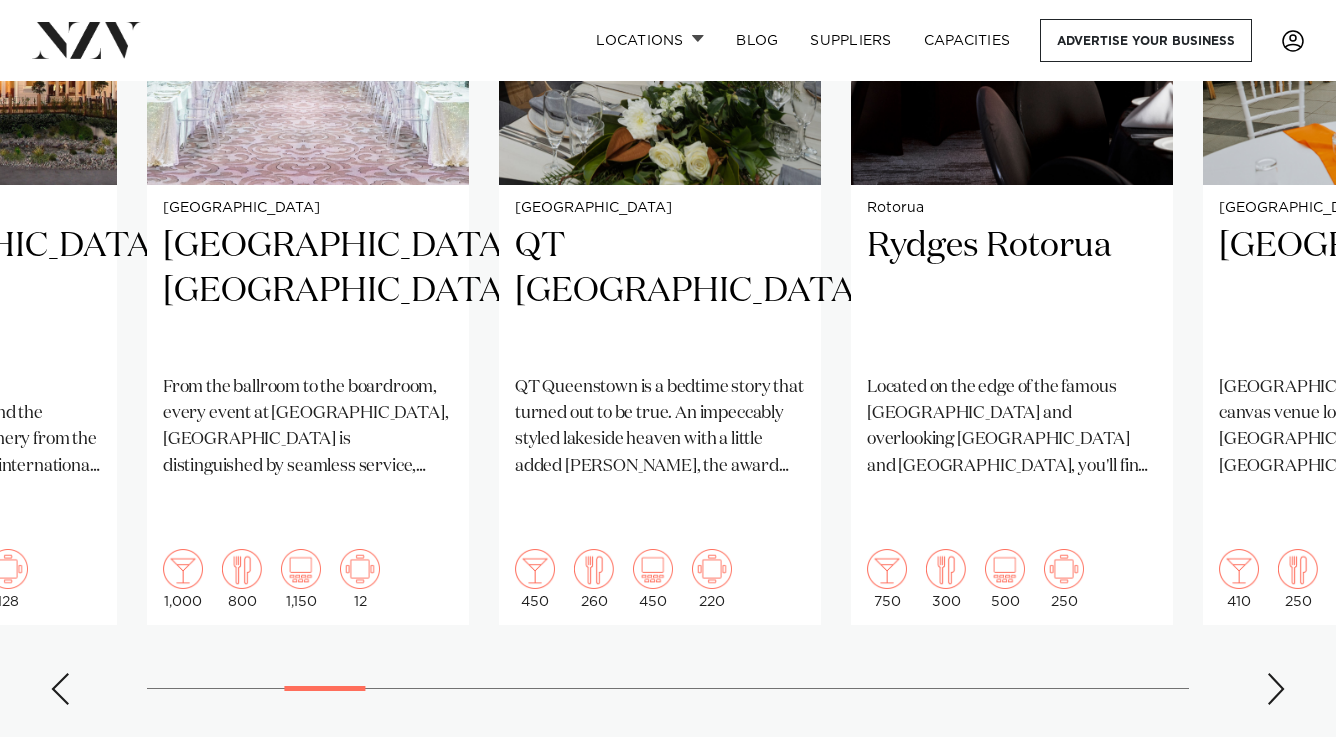 scroll, scrollTop: 1830, scrollLeft: 0, axis: vertical 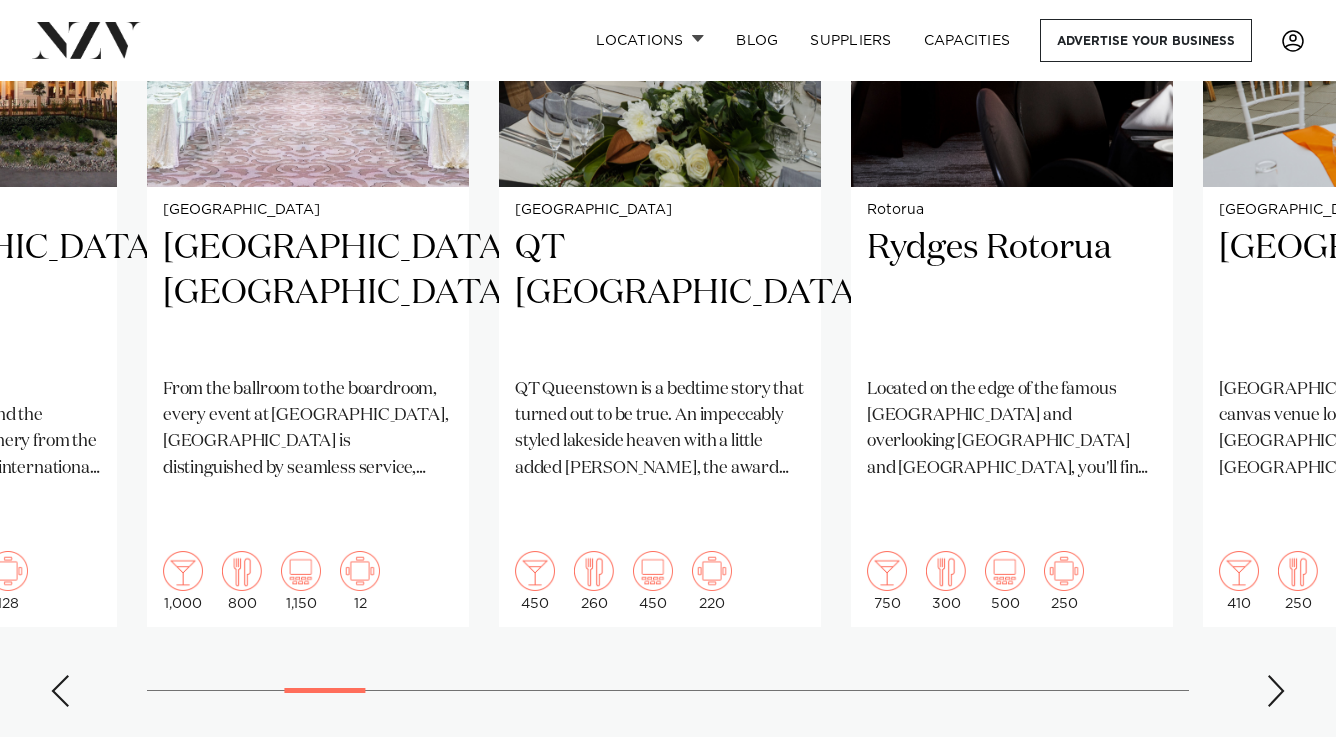 click at bounding box center [1276, 691] 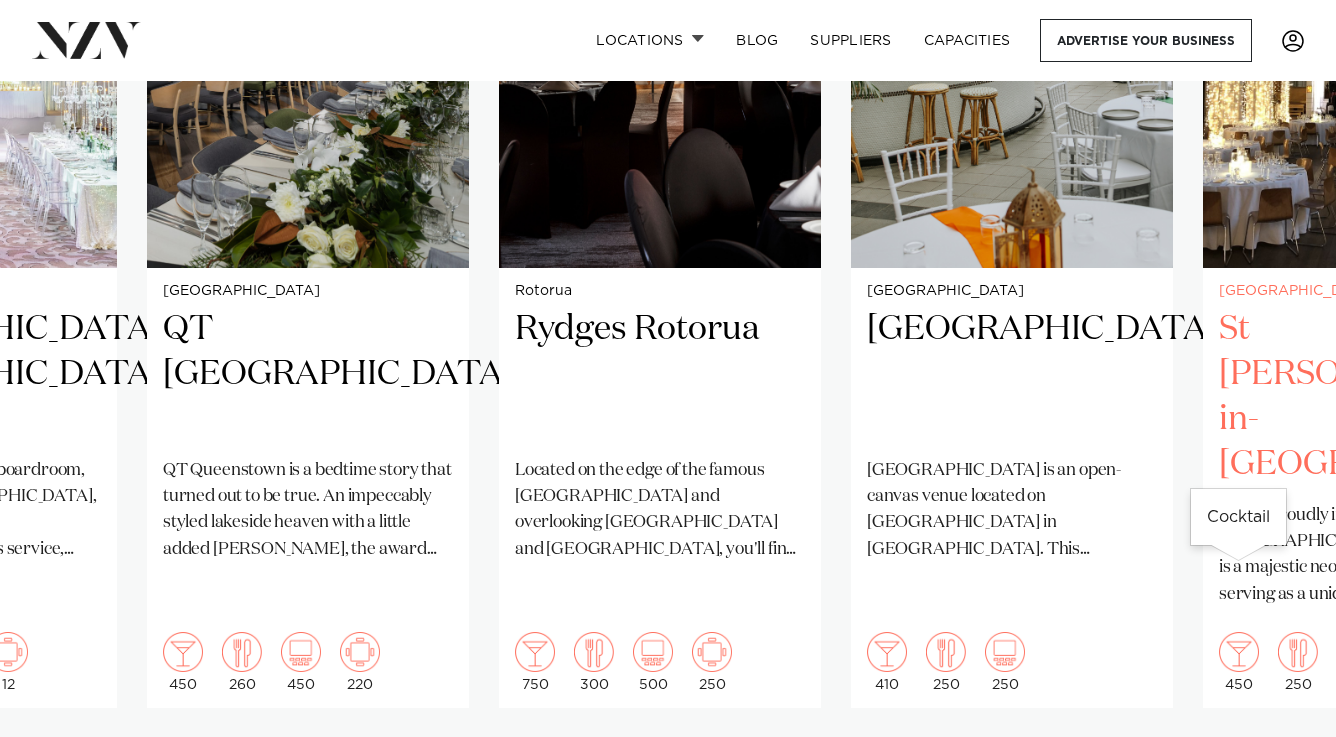 scroll, scrollTop: 1769, scrollLeft: 0, axis: vertical 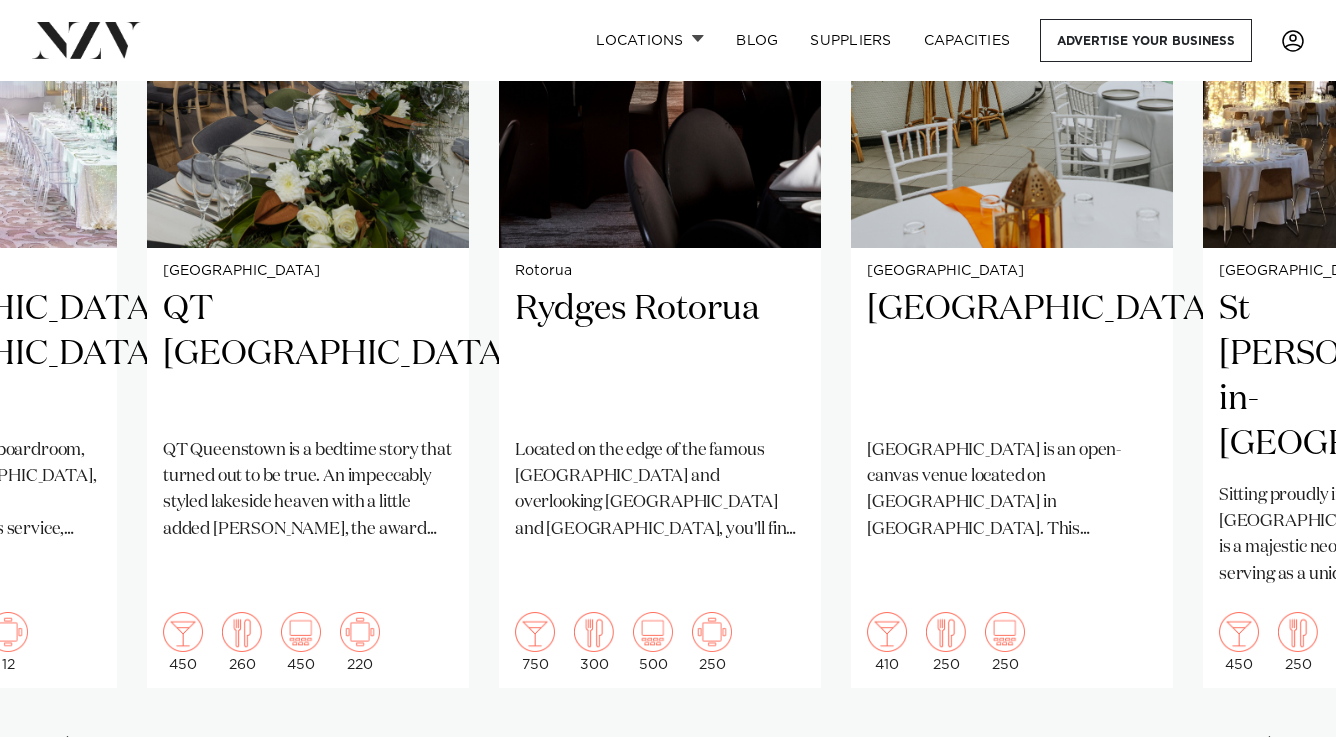 click at bounding box center [1276, 752] 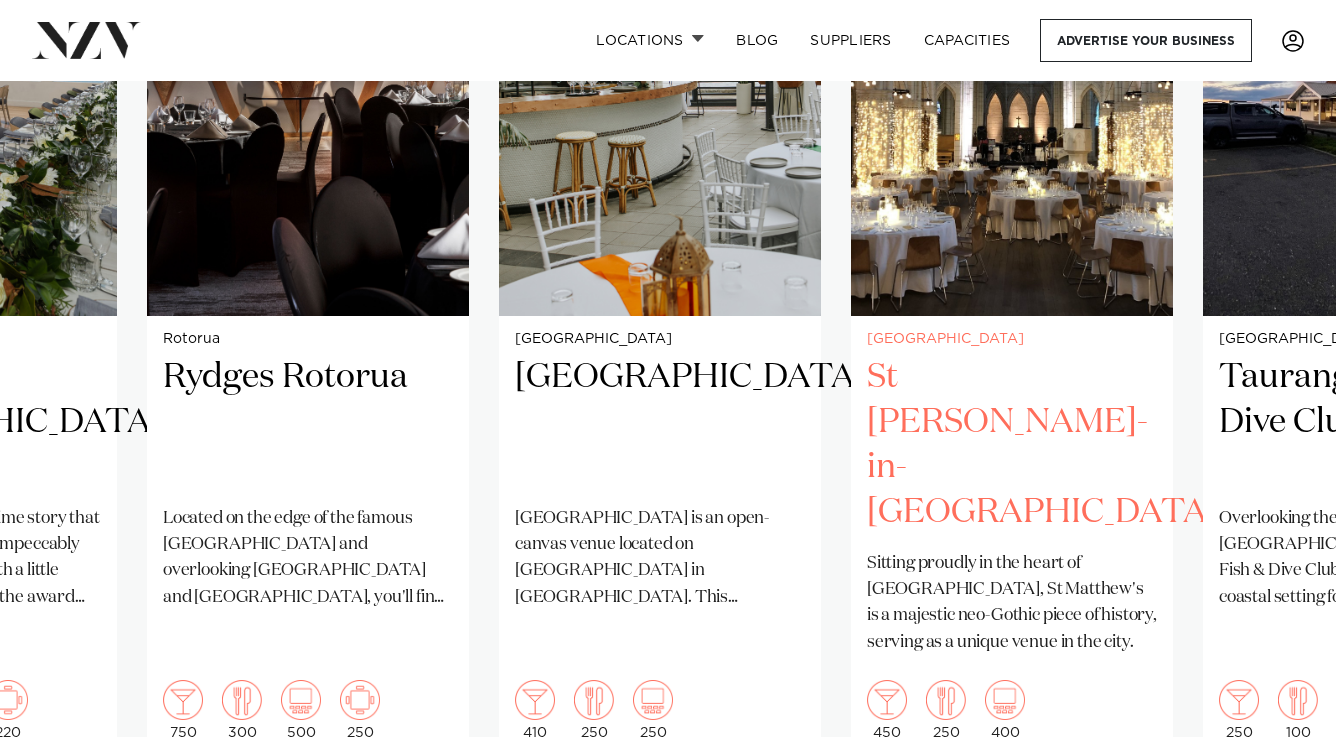 scroll, scrollTop: 1748, scrollLeft: 0, axis: vertical 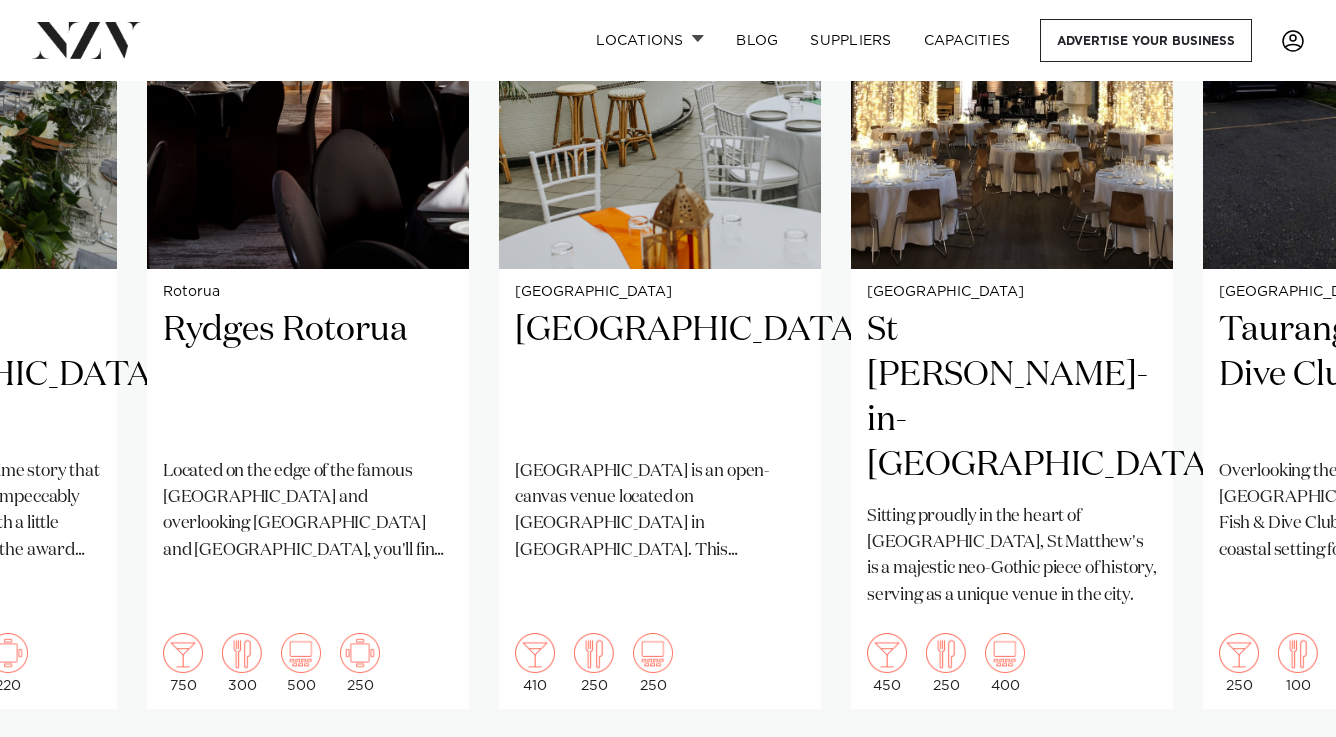 click at bounding box center (1276, 773) 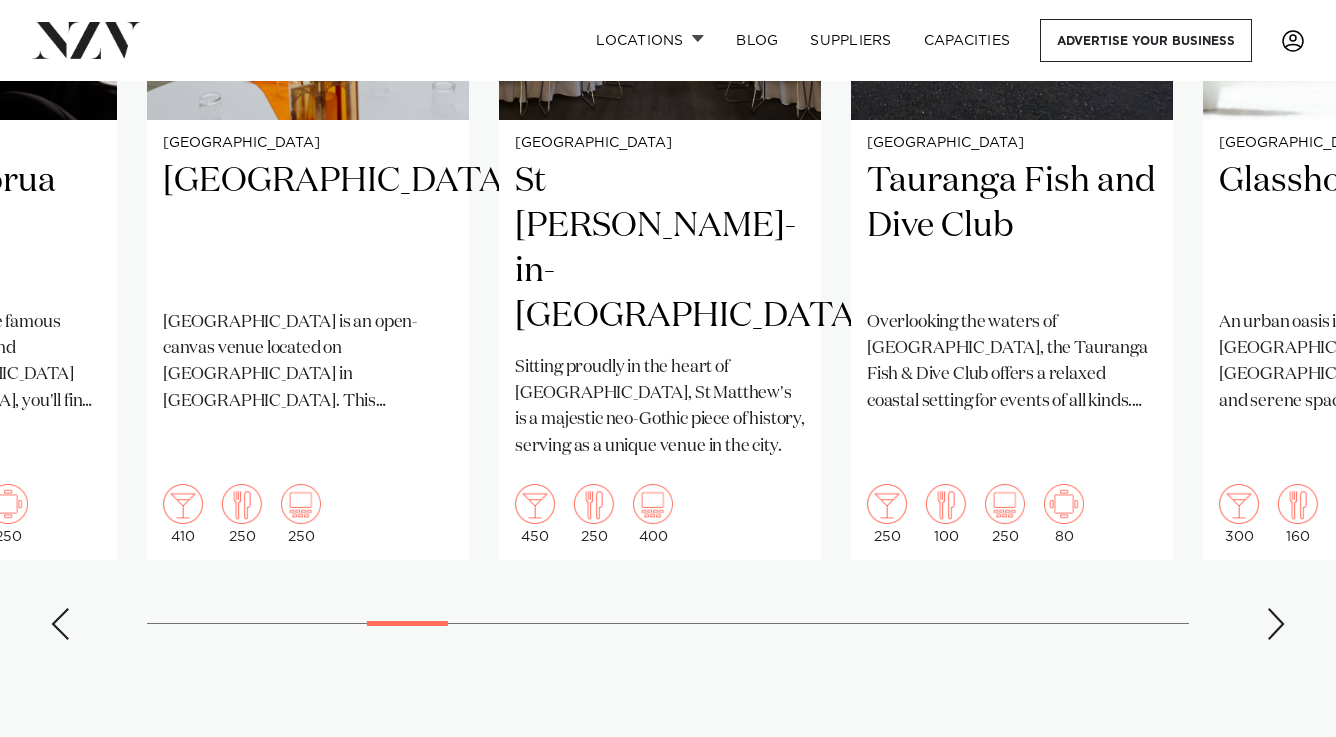 scroll, scrollTop: 1896, scrollLeft: 1, axis: both 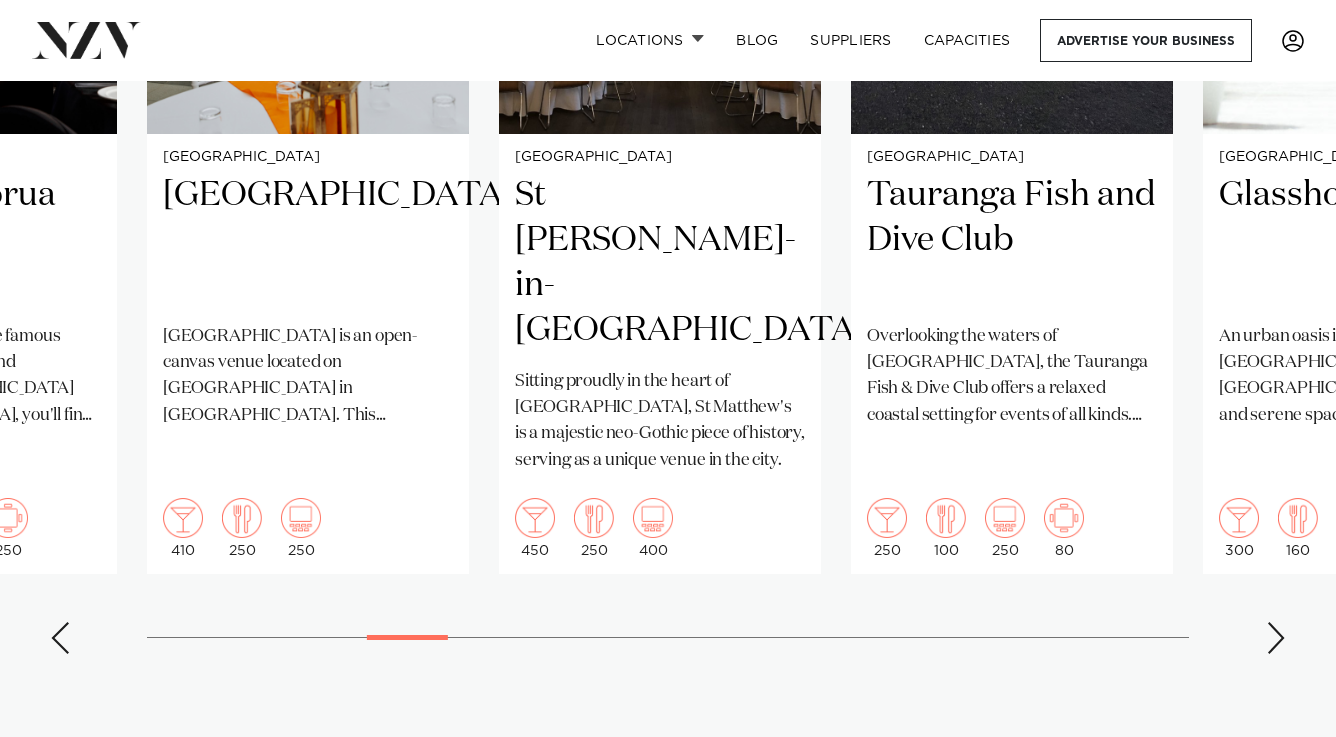 click at bounding box center [1276, 638] 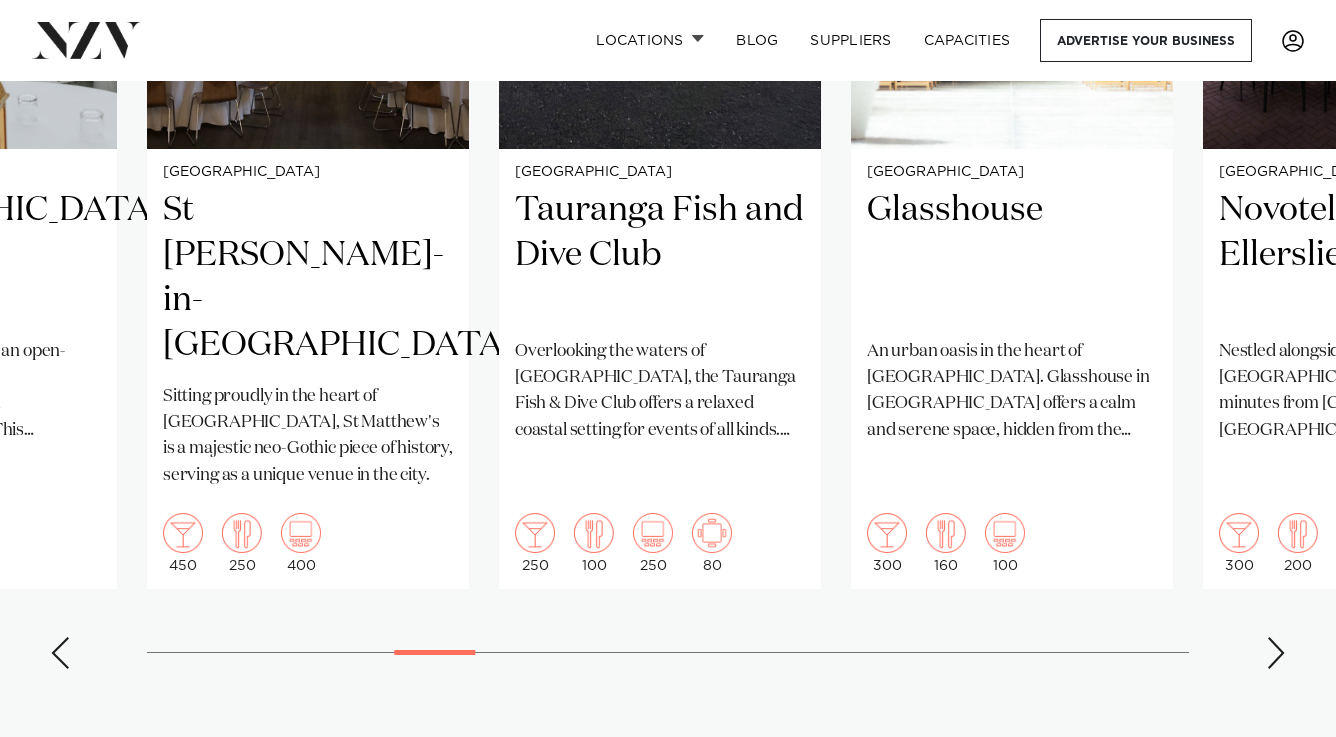 click at bounding box center [1276, 653] 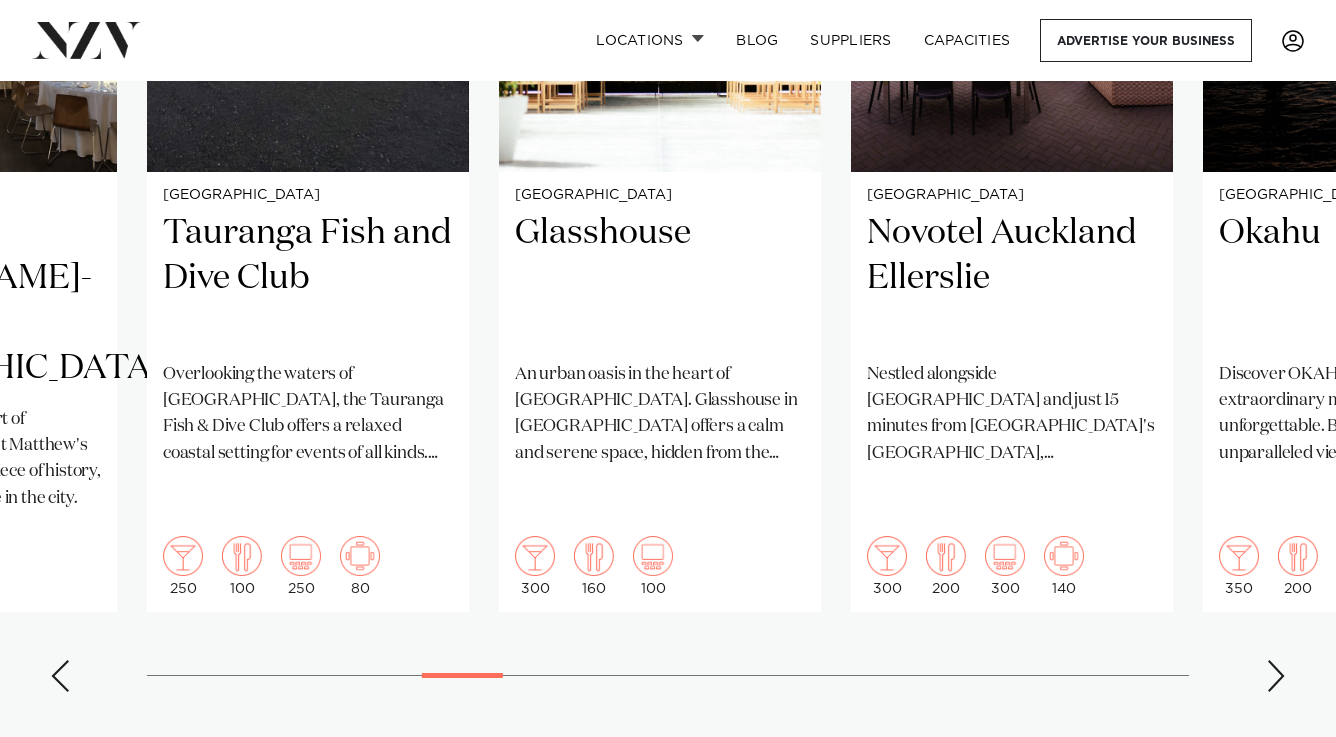 click at bounding box center [1276, 676] 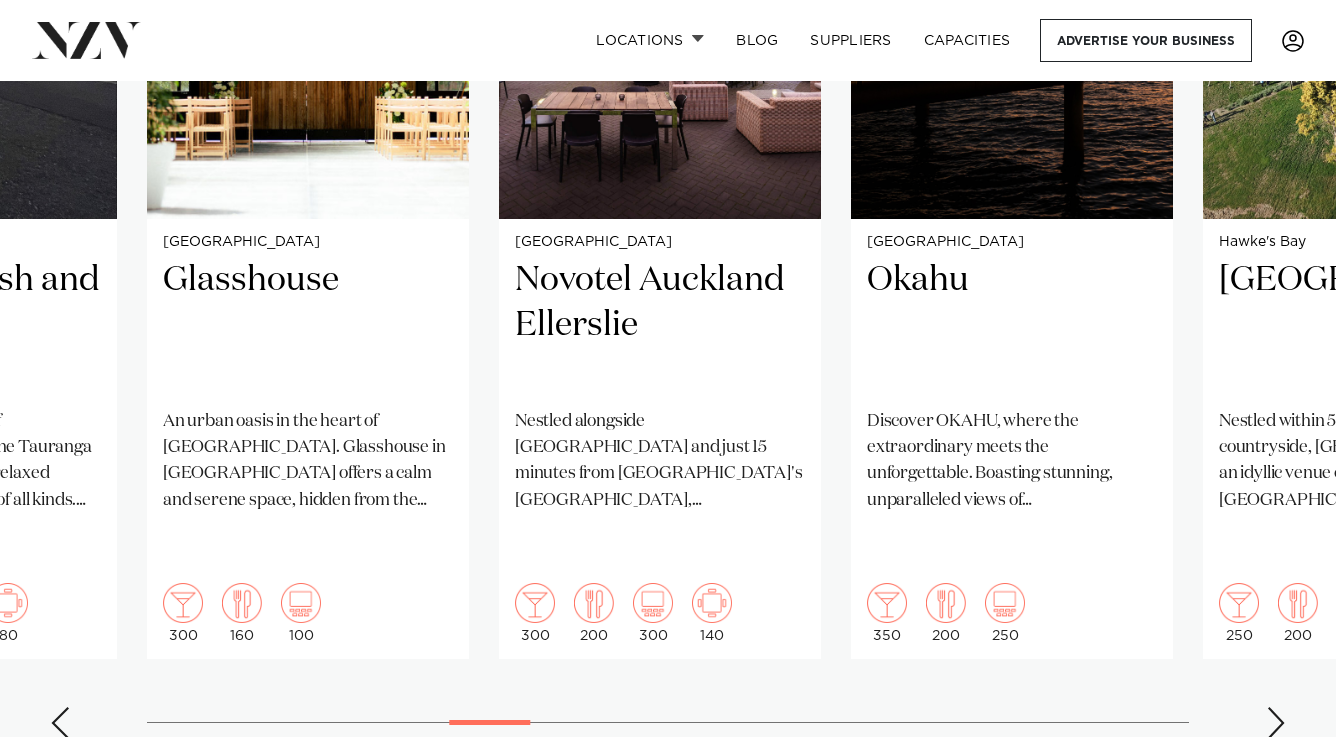 click at bounding box center (1276, 723) 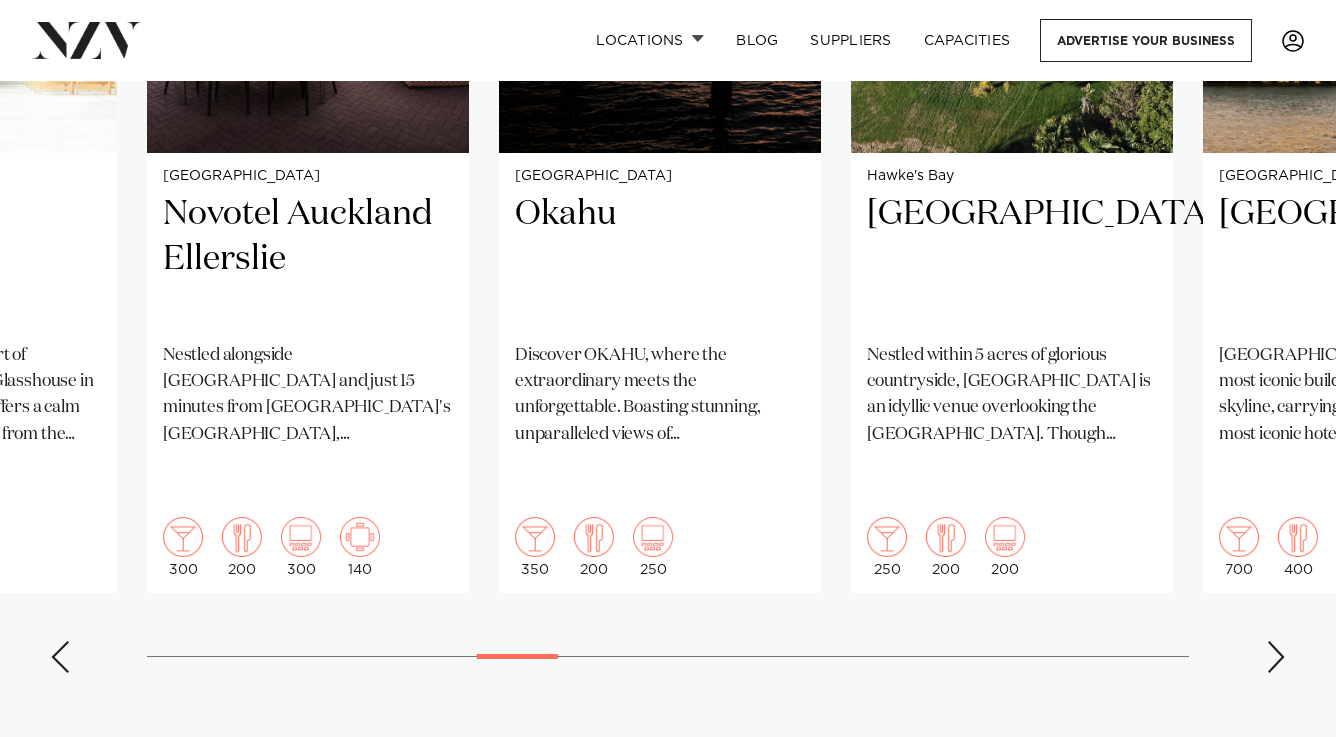 click at bounding box center (1276, 657) 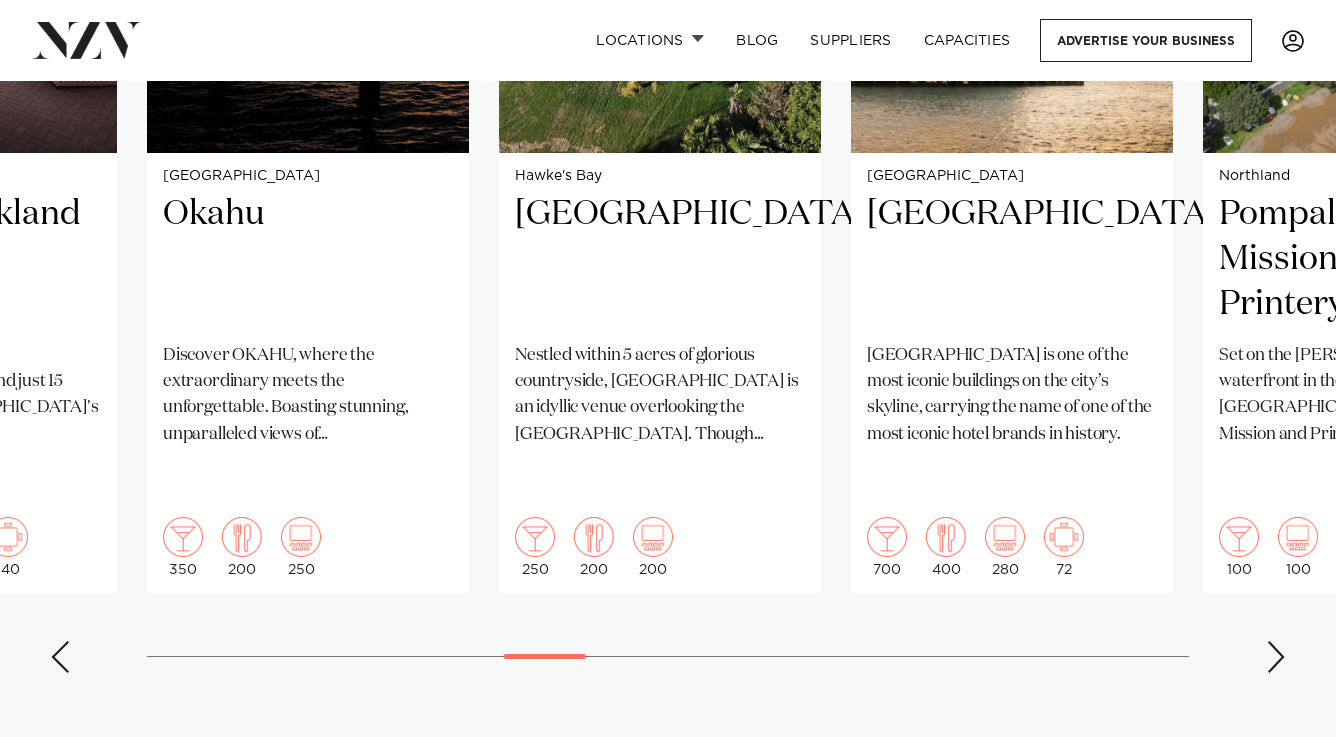 click at bounding box center (1276, 657) 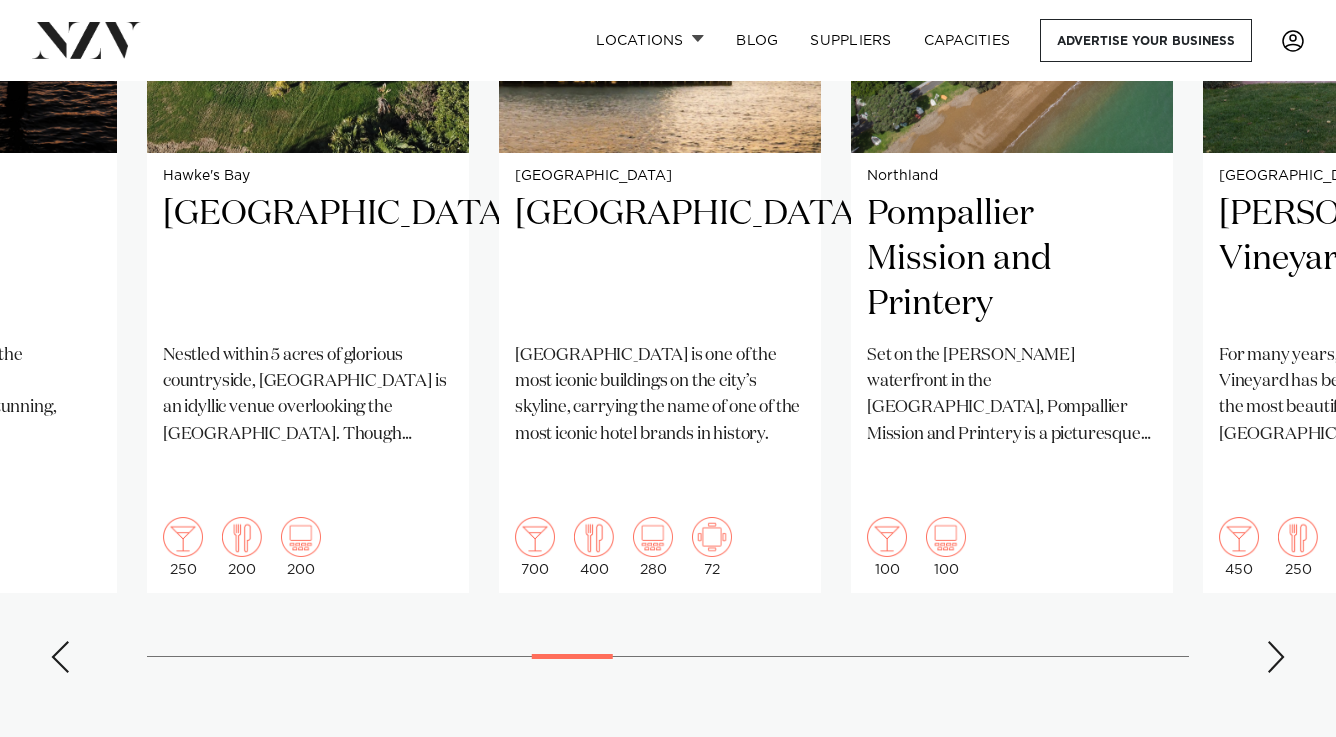 click at bounding box center [1276, 657] 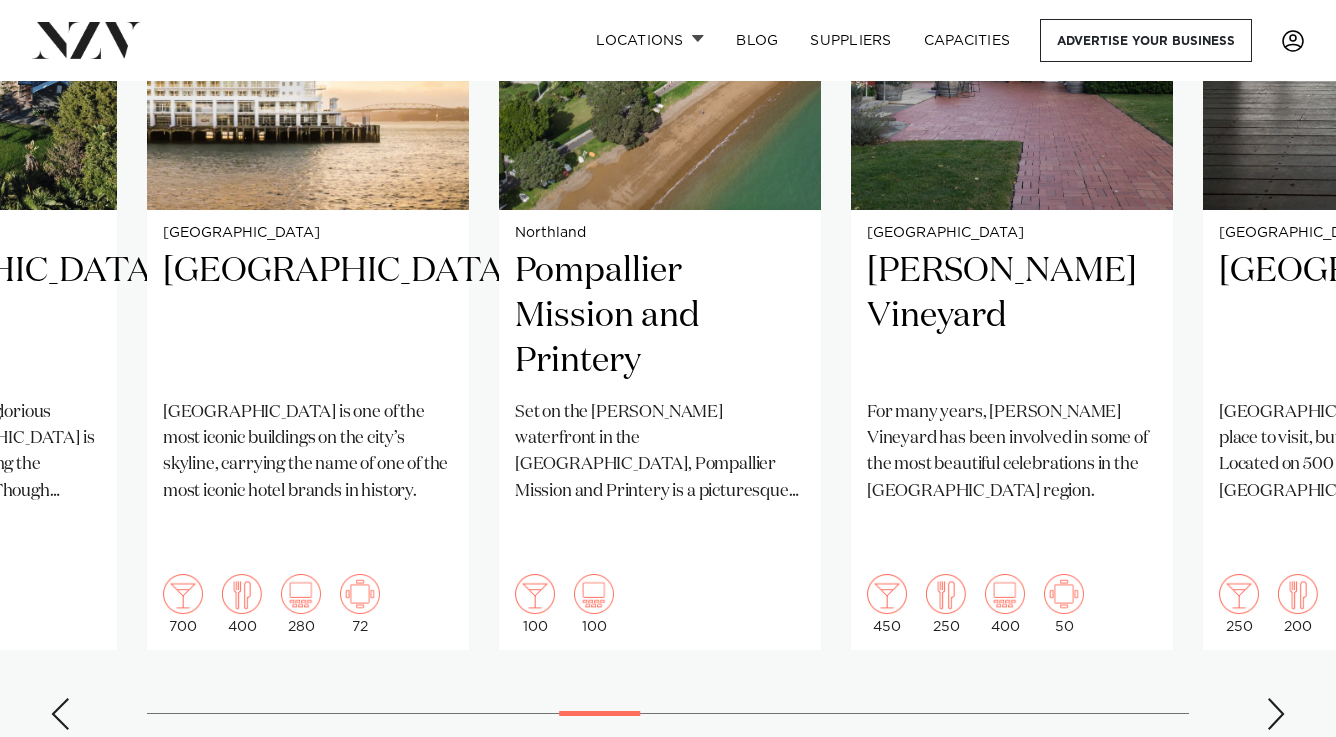 click at bounding box center (1276, 714) 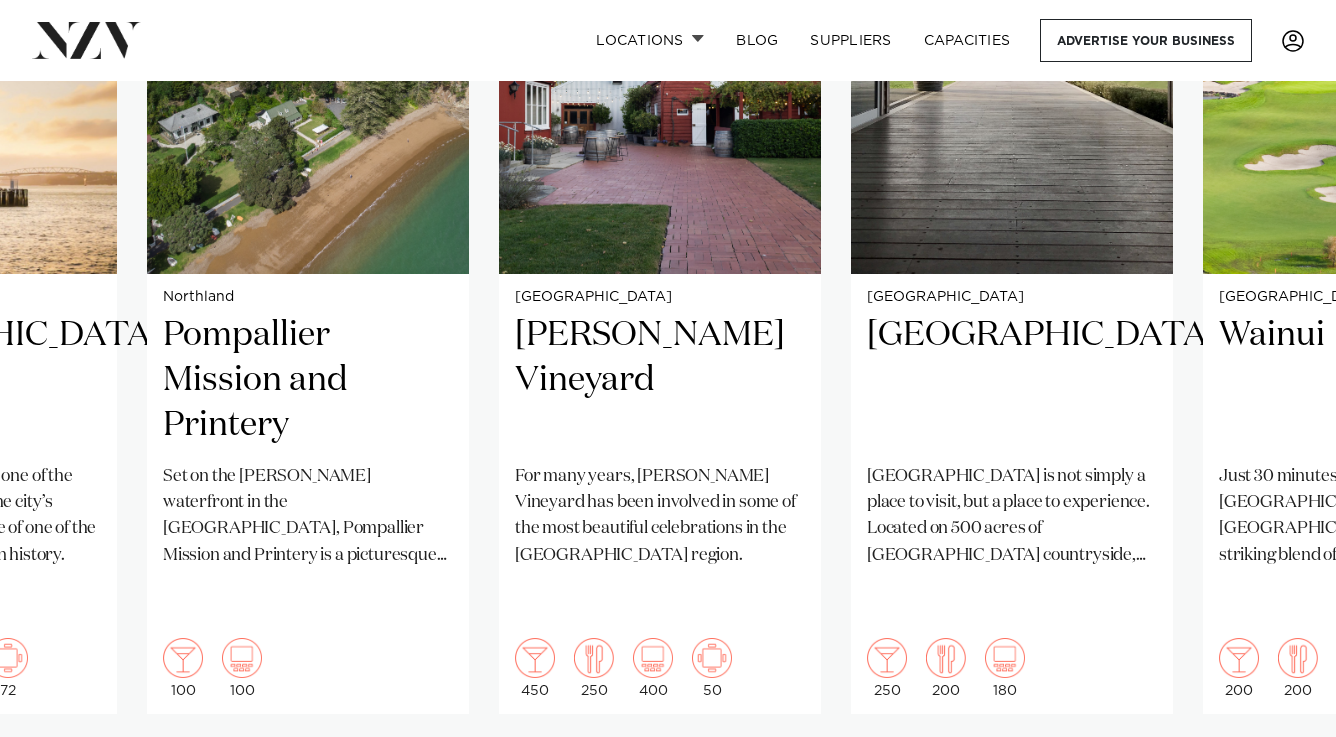 click at bounding box center (1276, 778) 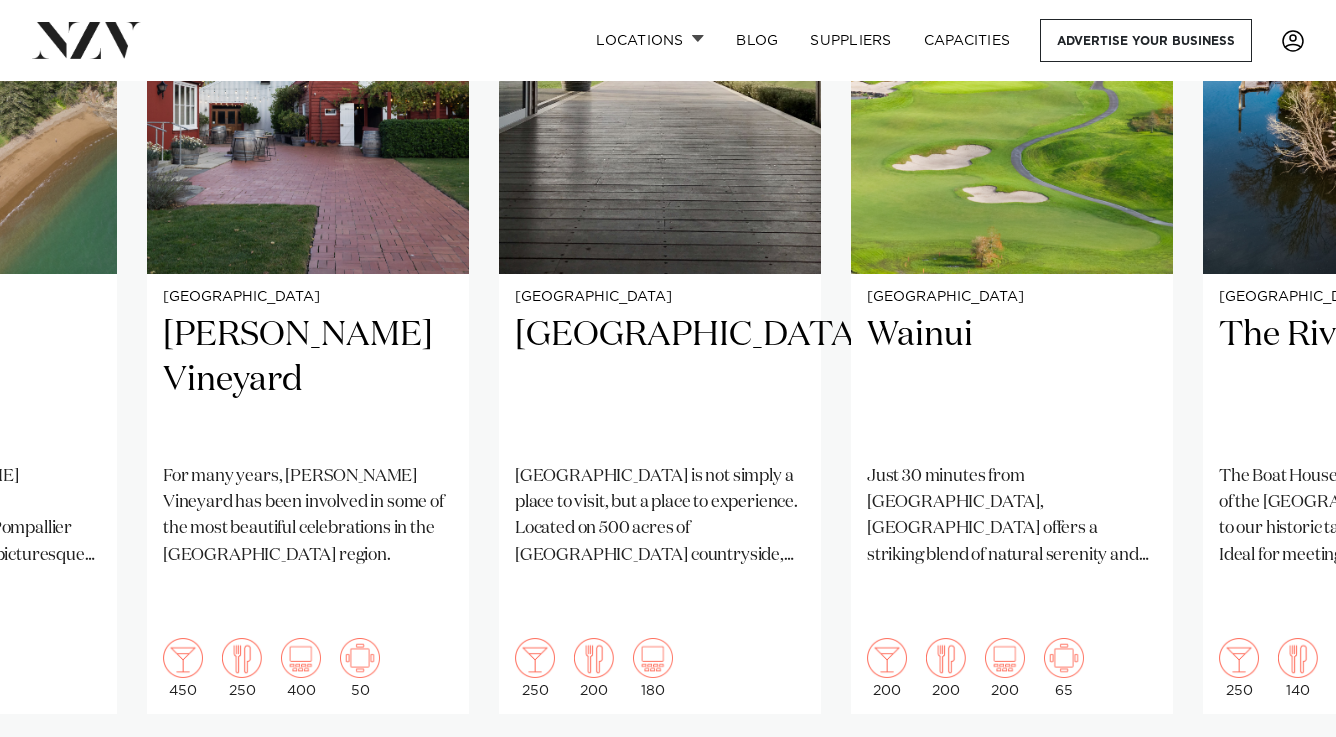 click at bounding box center (1276, 778) 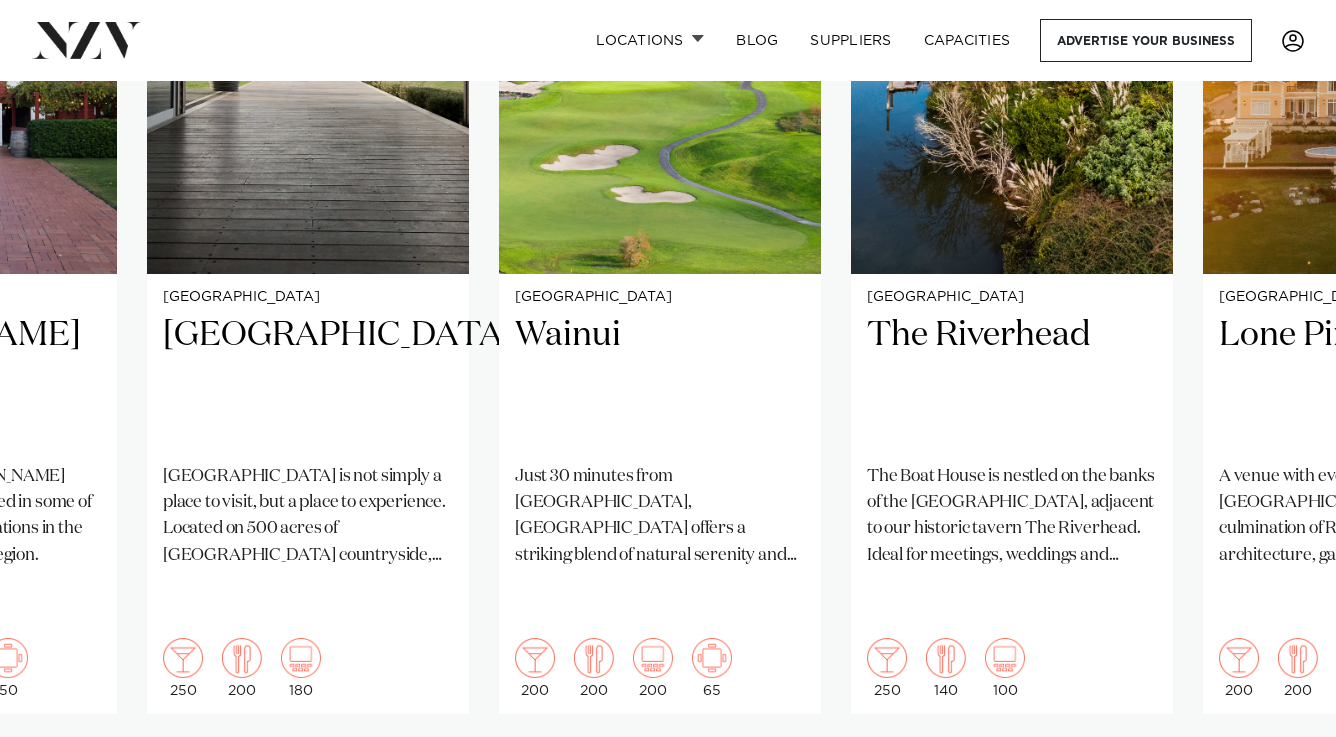 click at bounding box center (1276, 778) 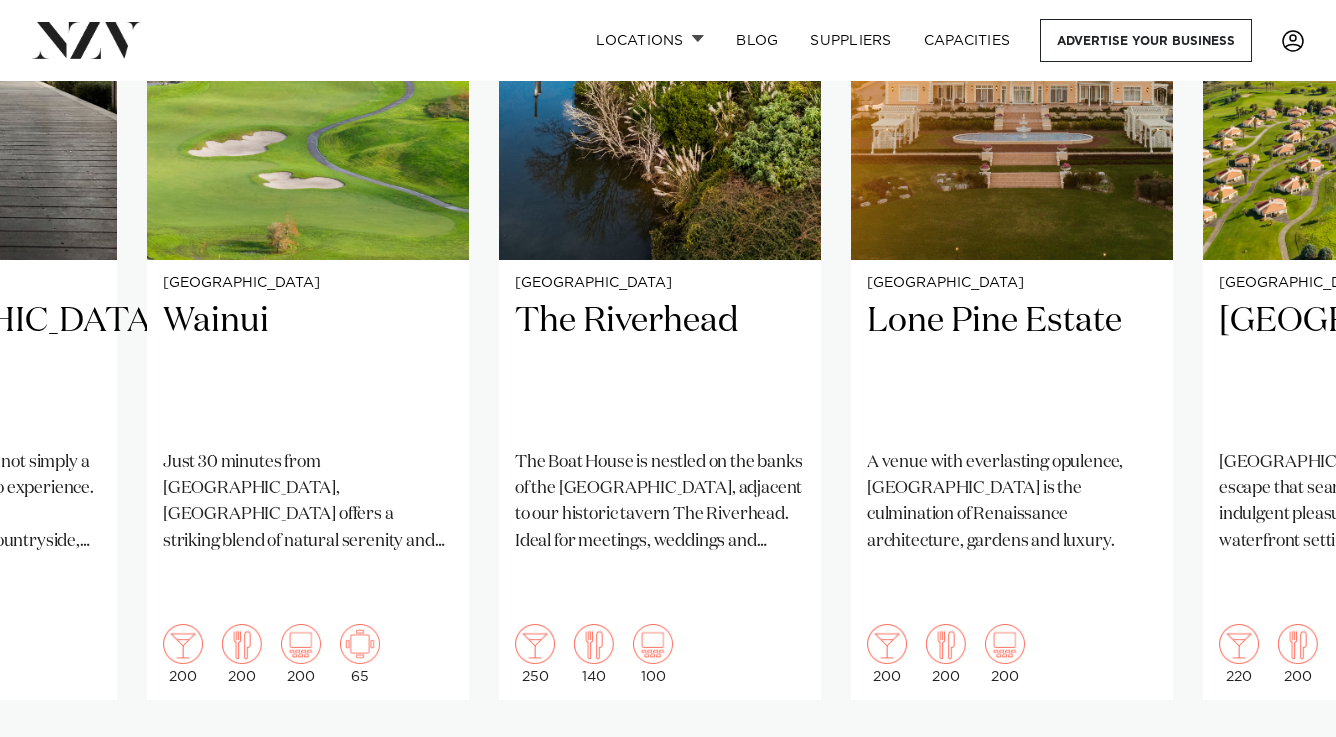 click at bounding box center (1276, 764) 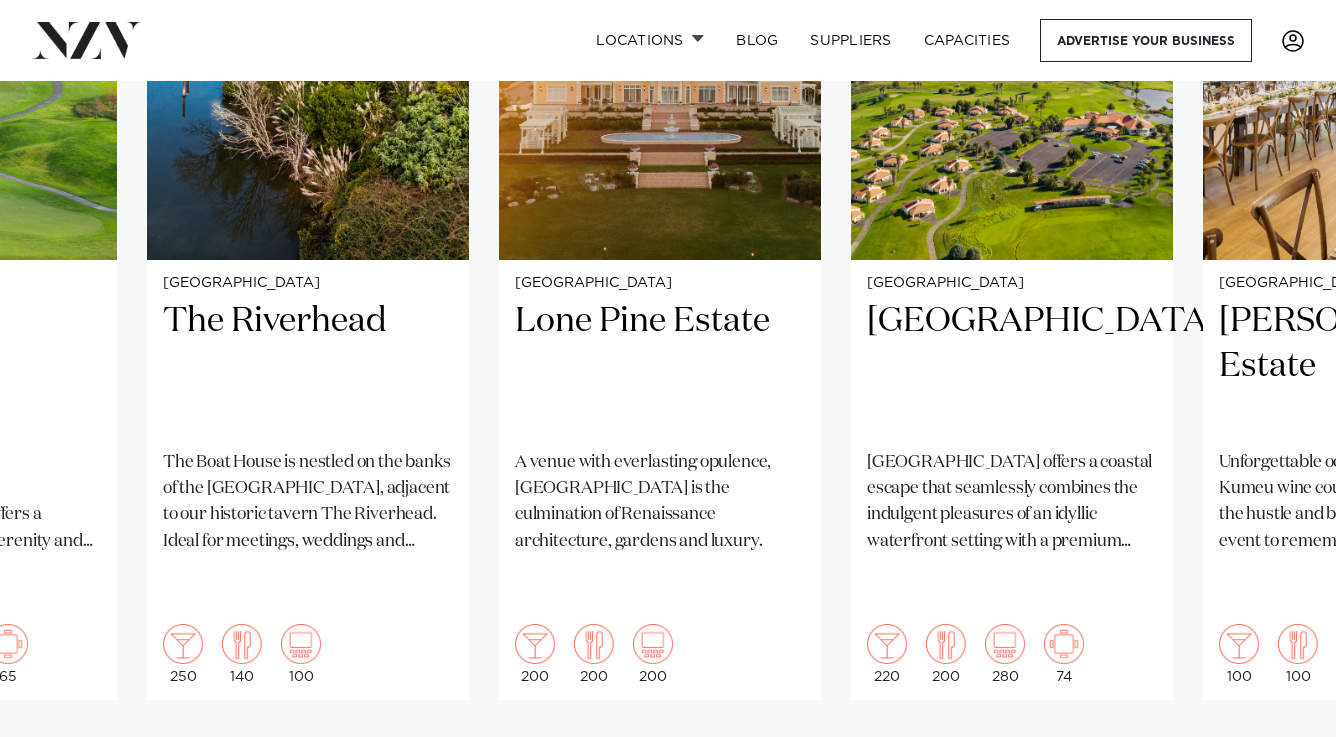 click at bounding box center [1276, 764] 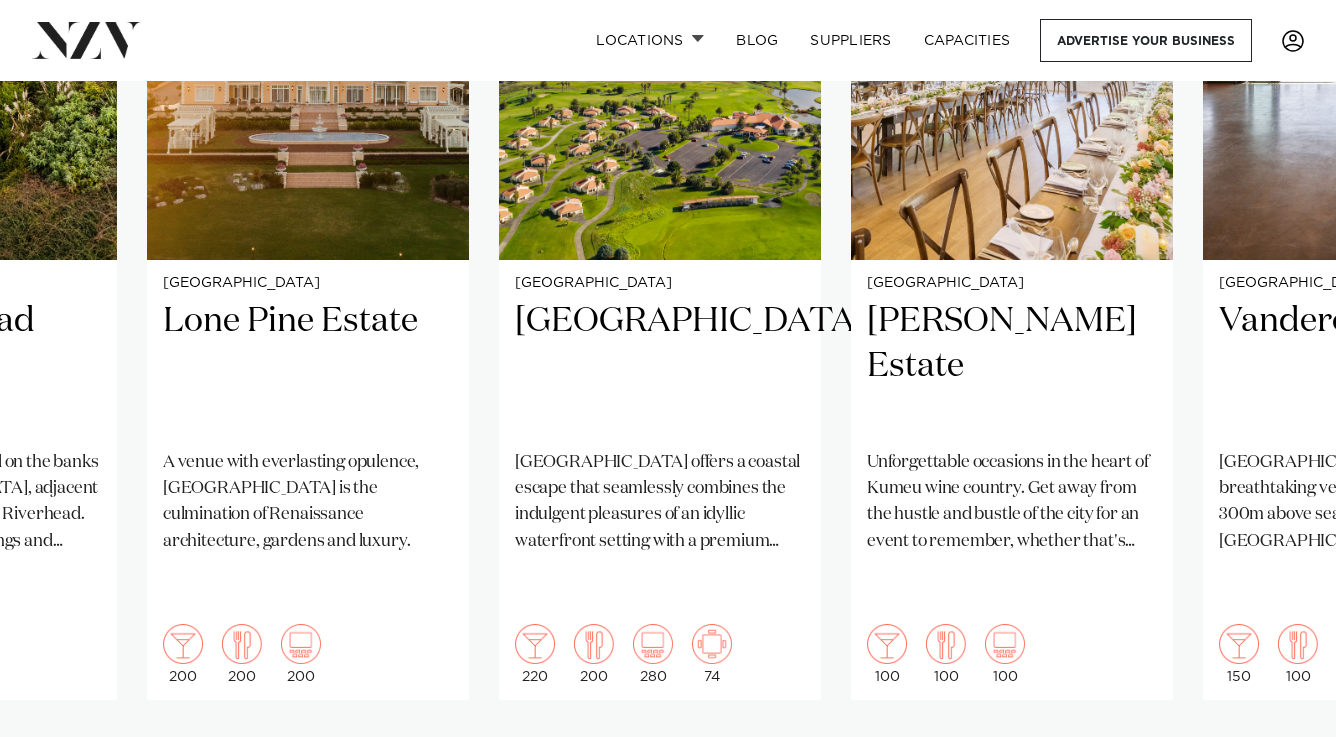 click at bounding box center [1276, 764] 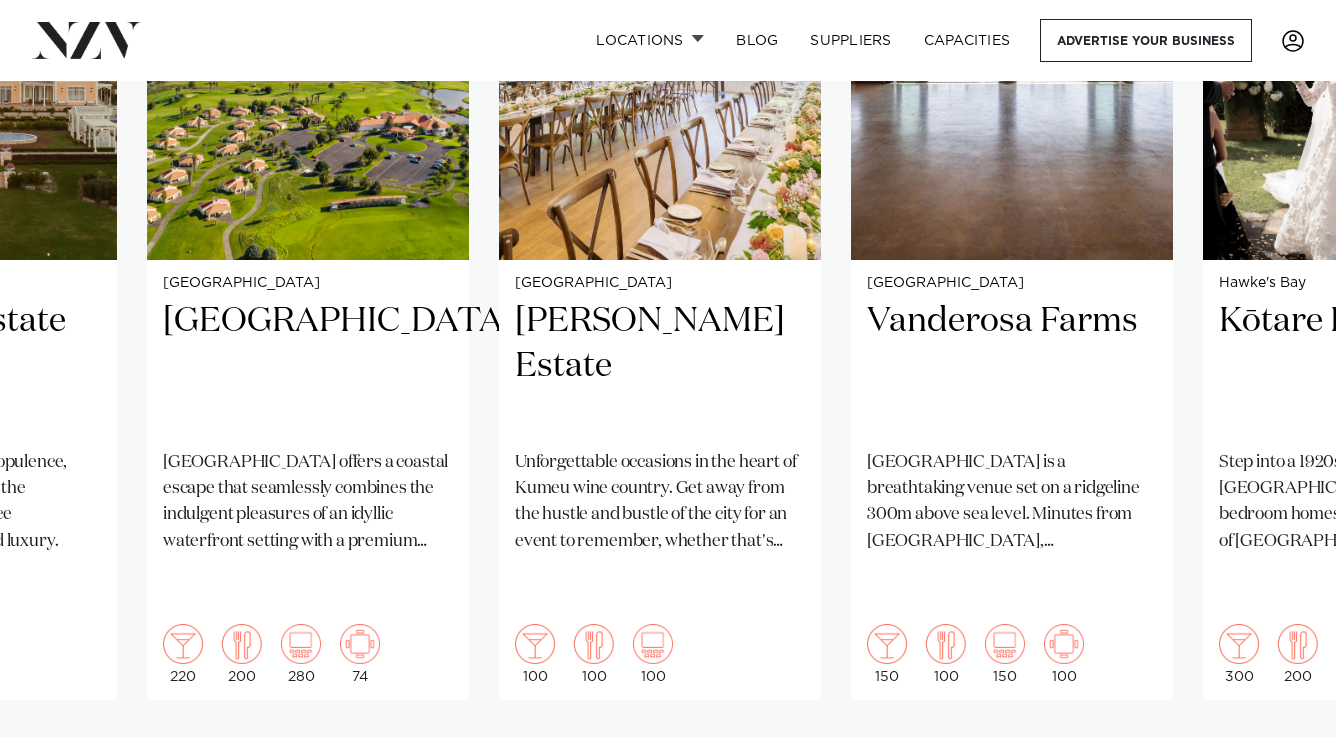 click at bounding box center [1276, 764] 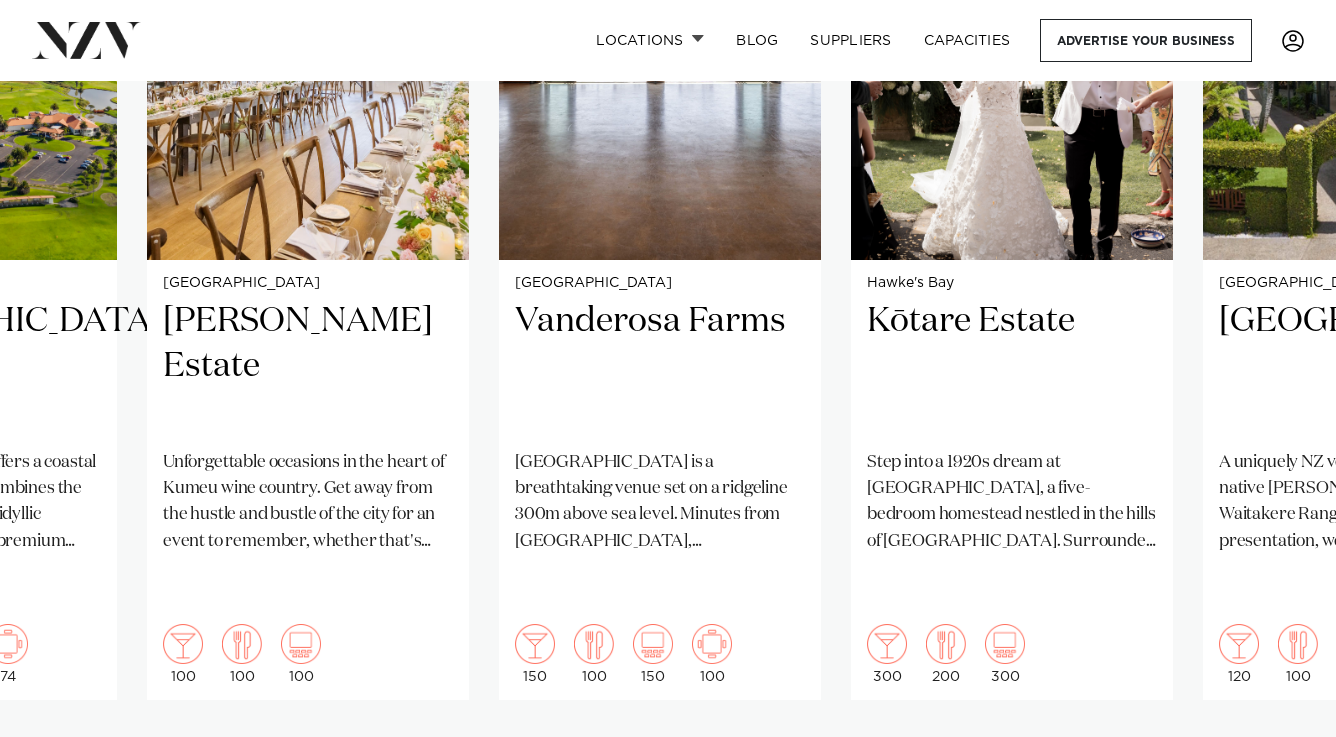 click at bounding box center [1276, 764] 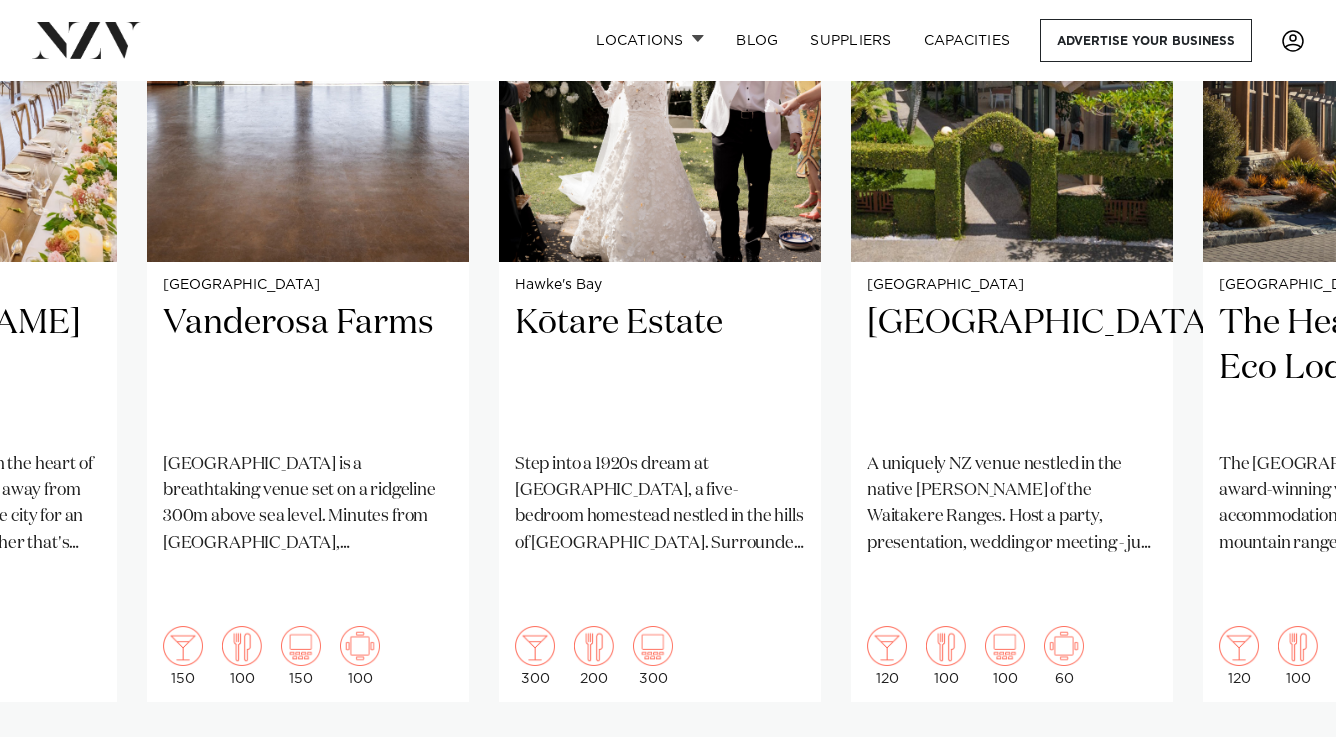 click at bounding box center (1276, 766) 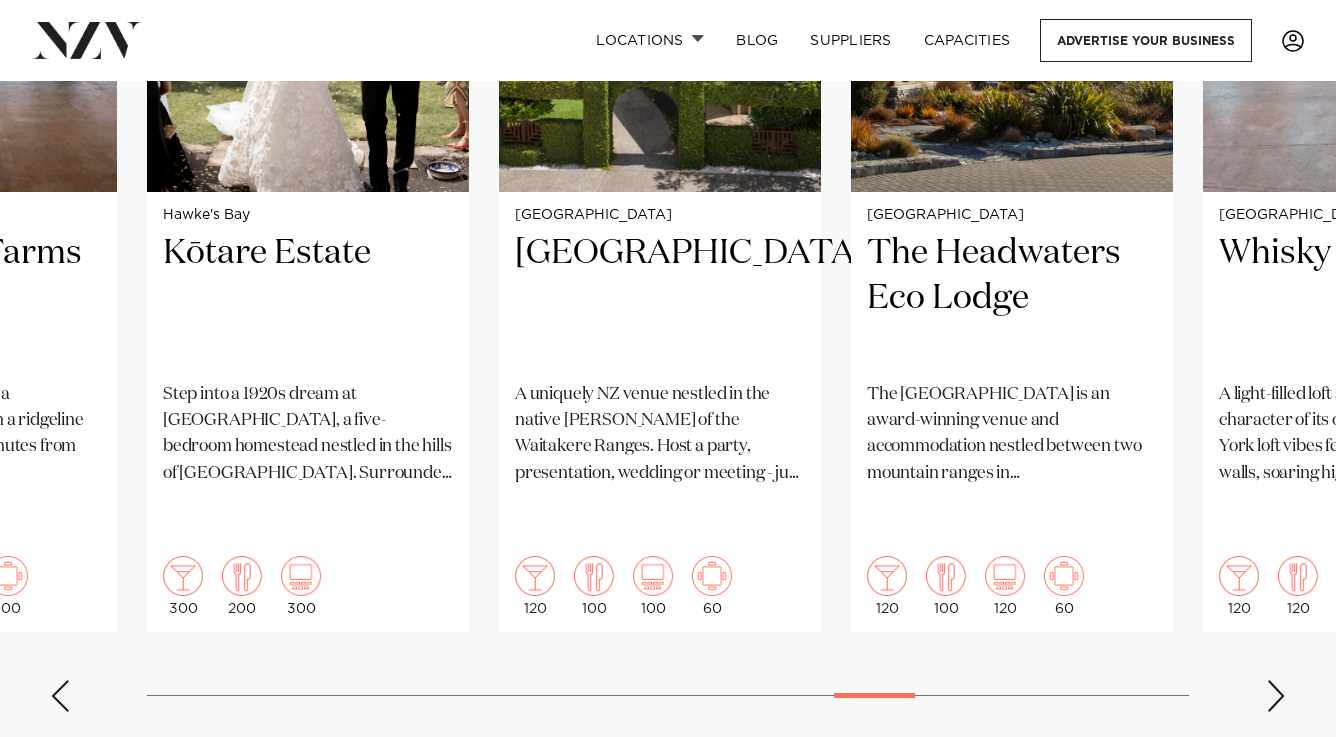 click at bounding box center (1276, 696) 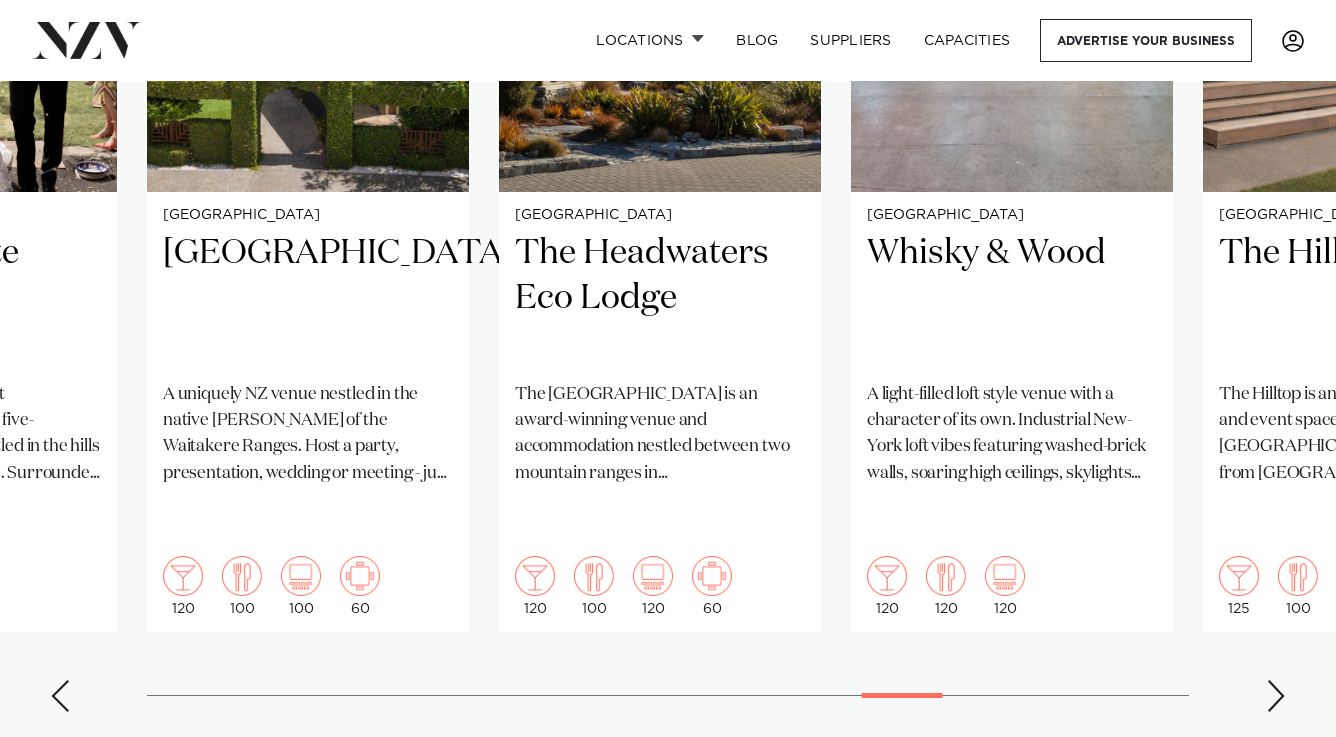 click at bounding box center [1276, 696] 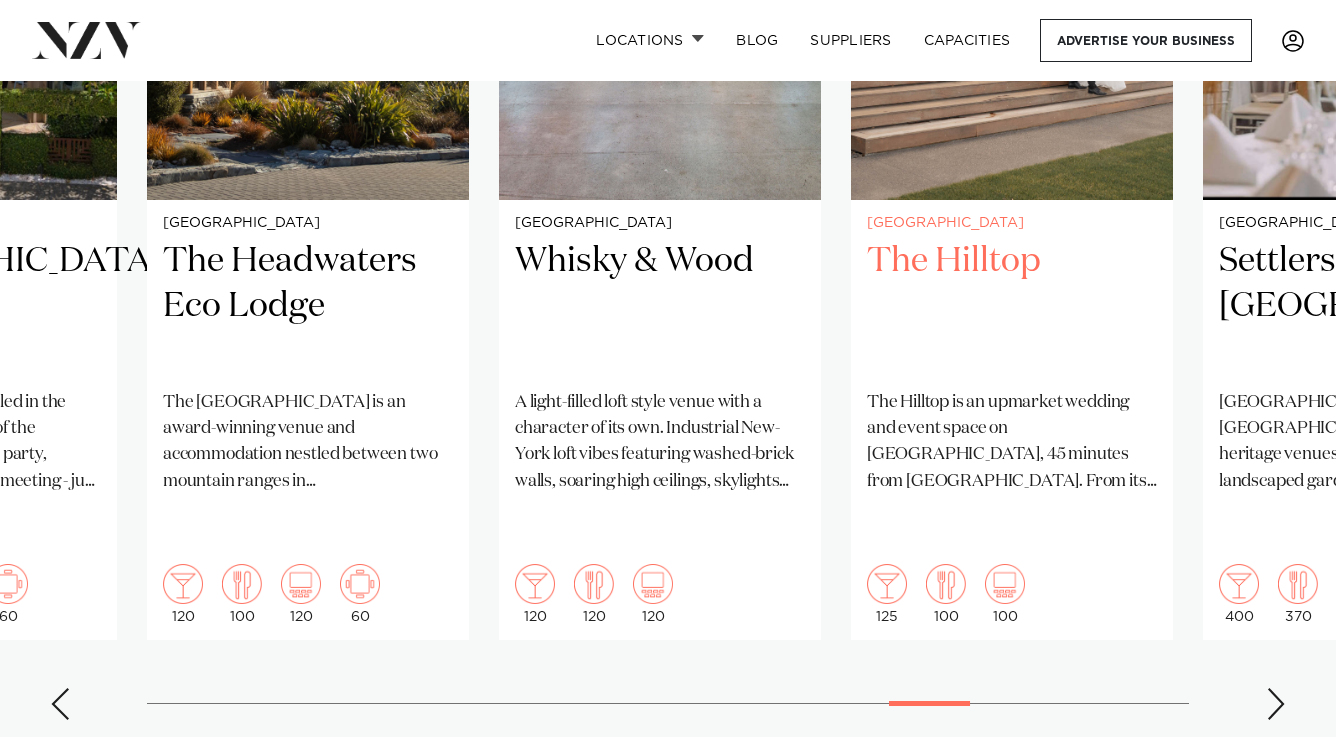 scroll, scrollTop: 1821, scrollLeft: 0, axis: vertical 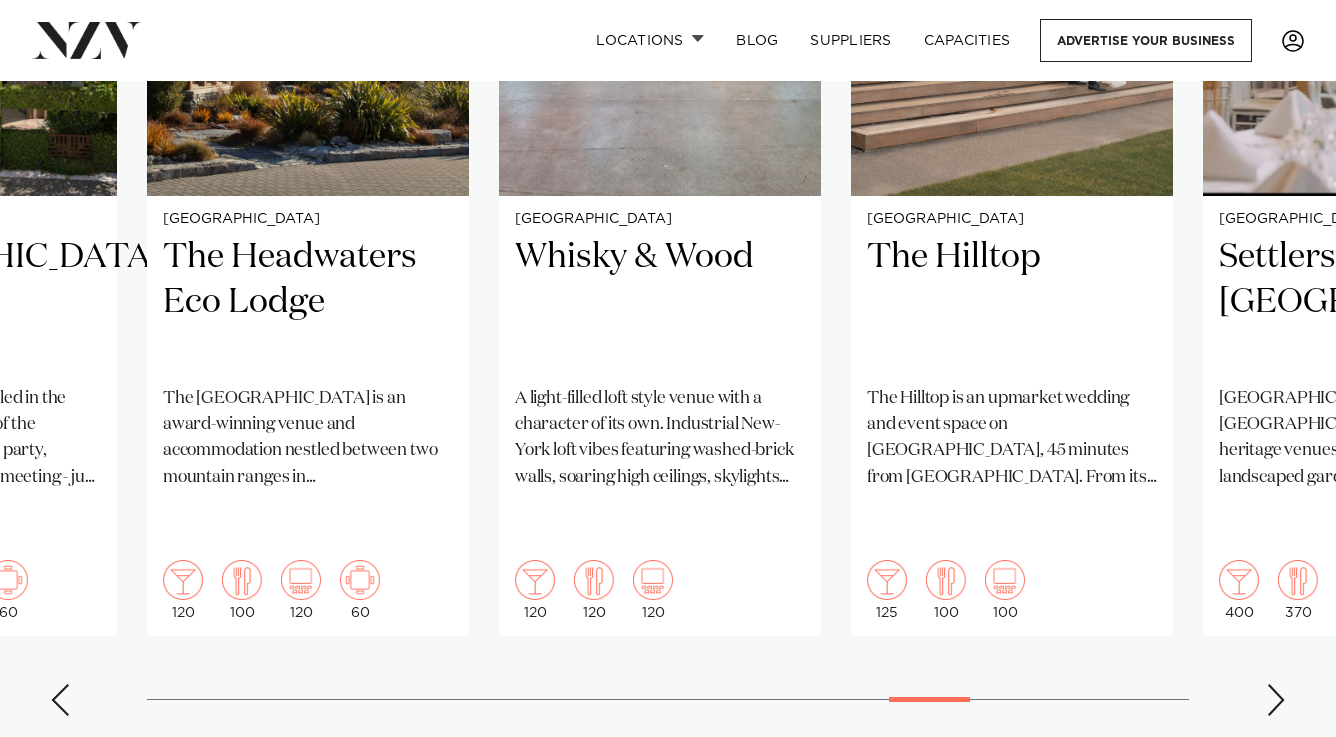 click at bounding box center (1276, 700) 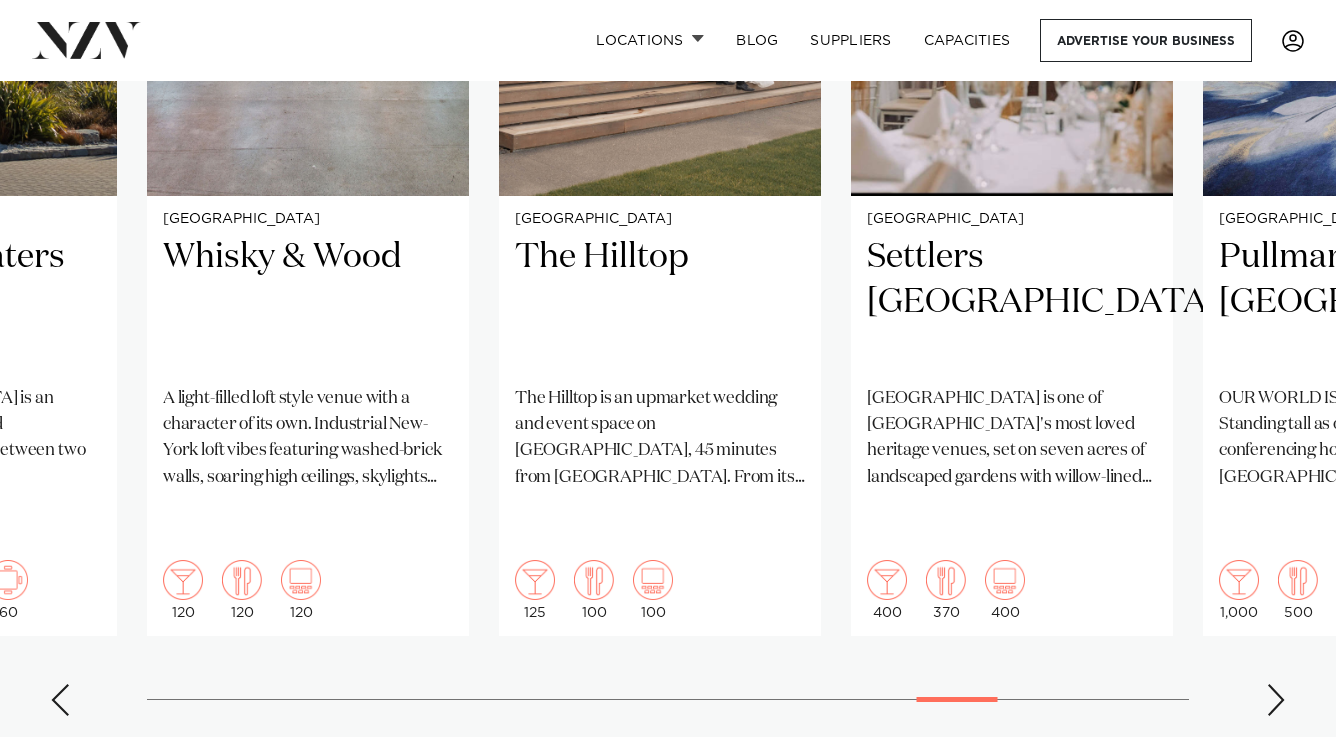 click at bounding box center [1276, 700] 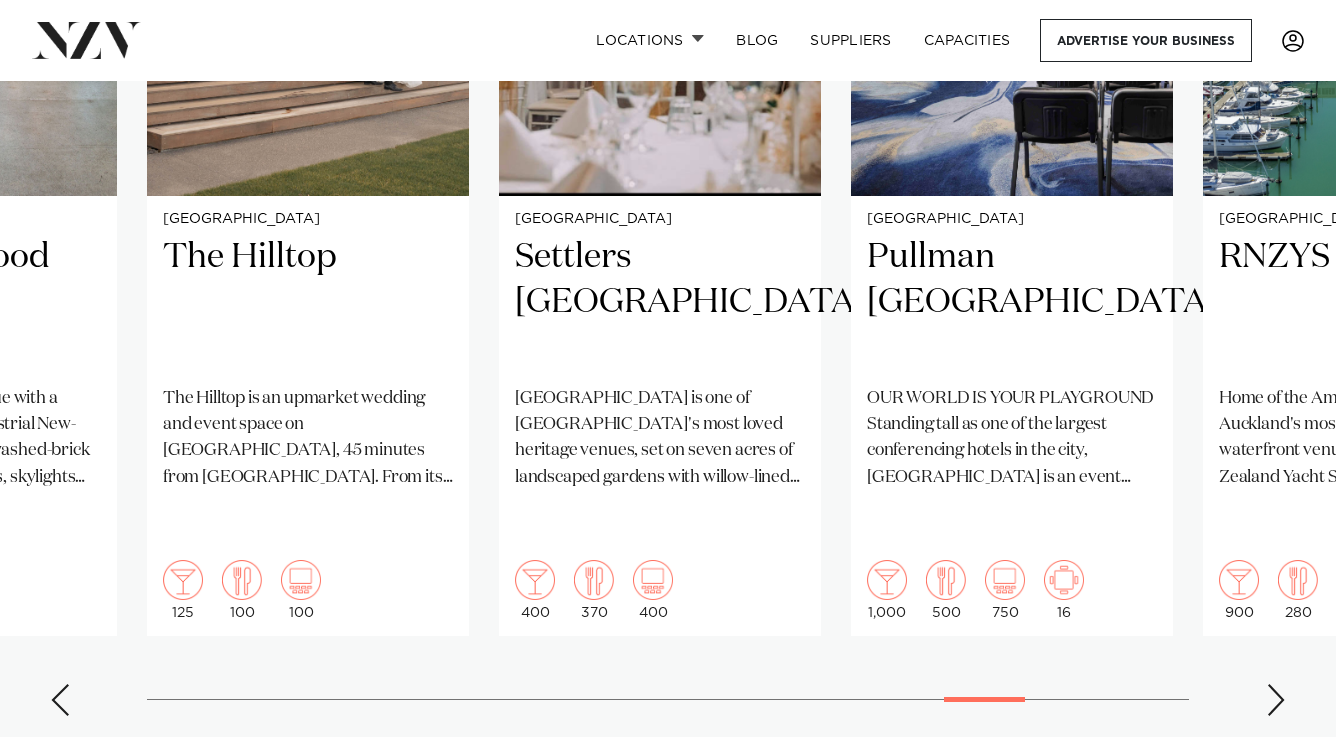 click at bounding box center (1276, 700) 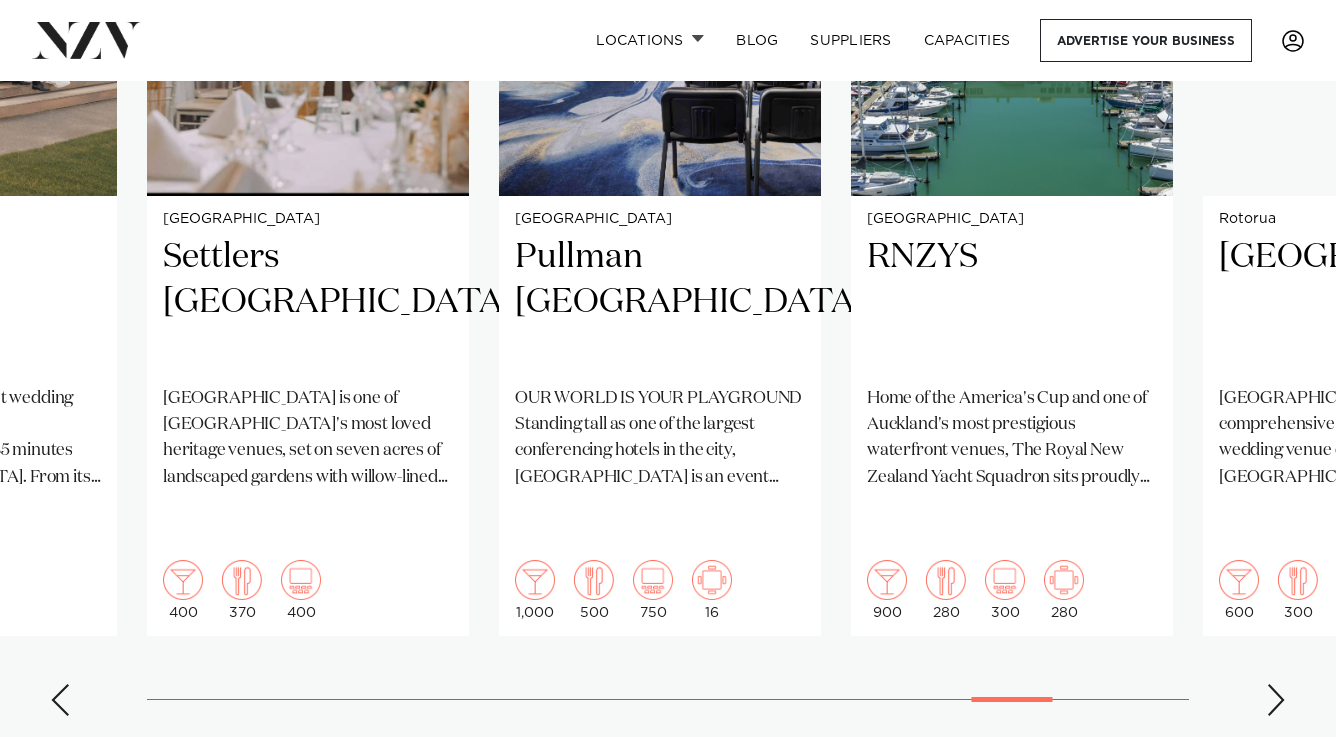 click at bounding box center (1276, 700) 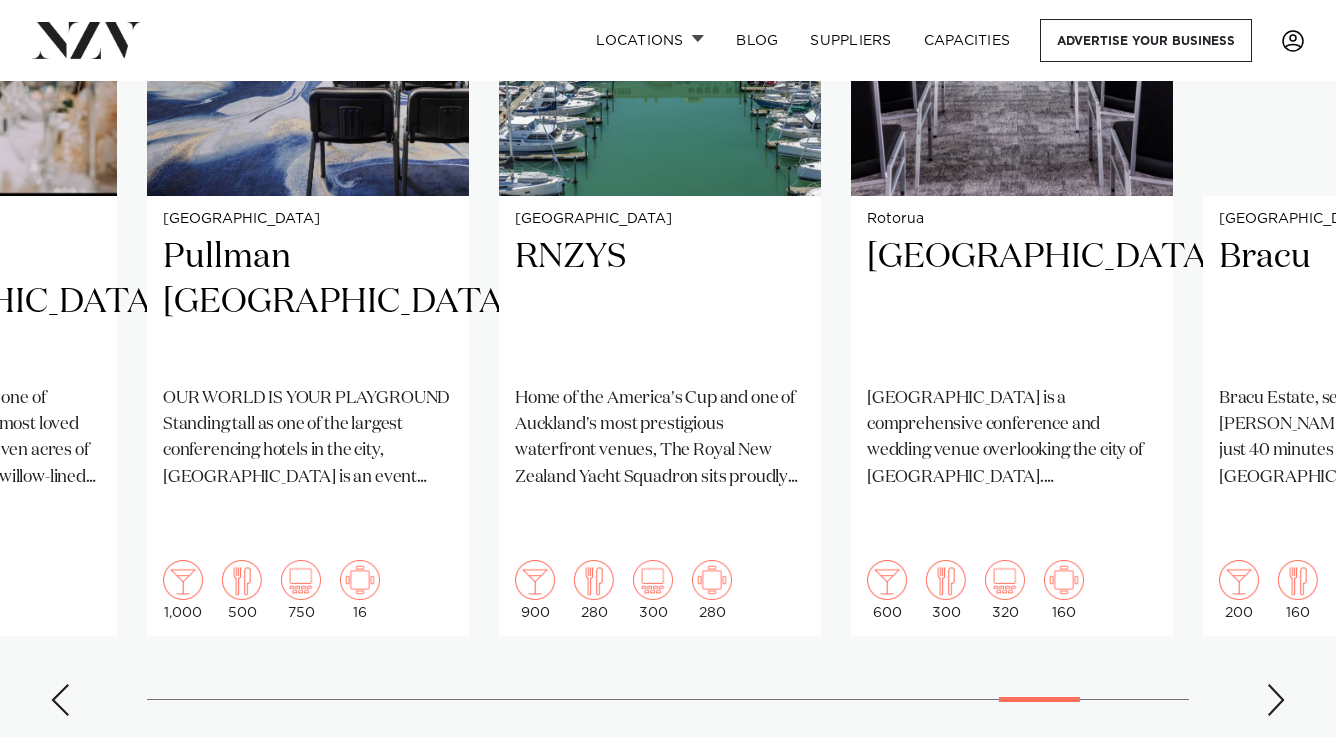 click at bounding box center [1276, 700] 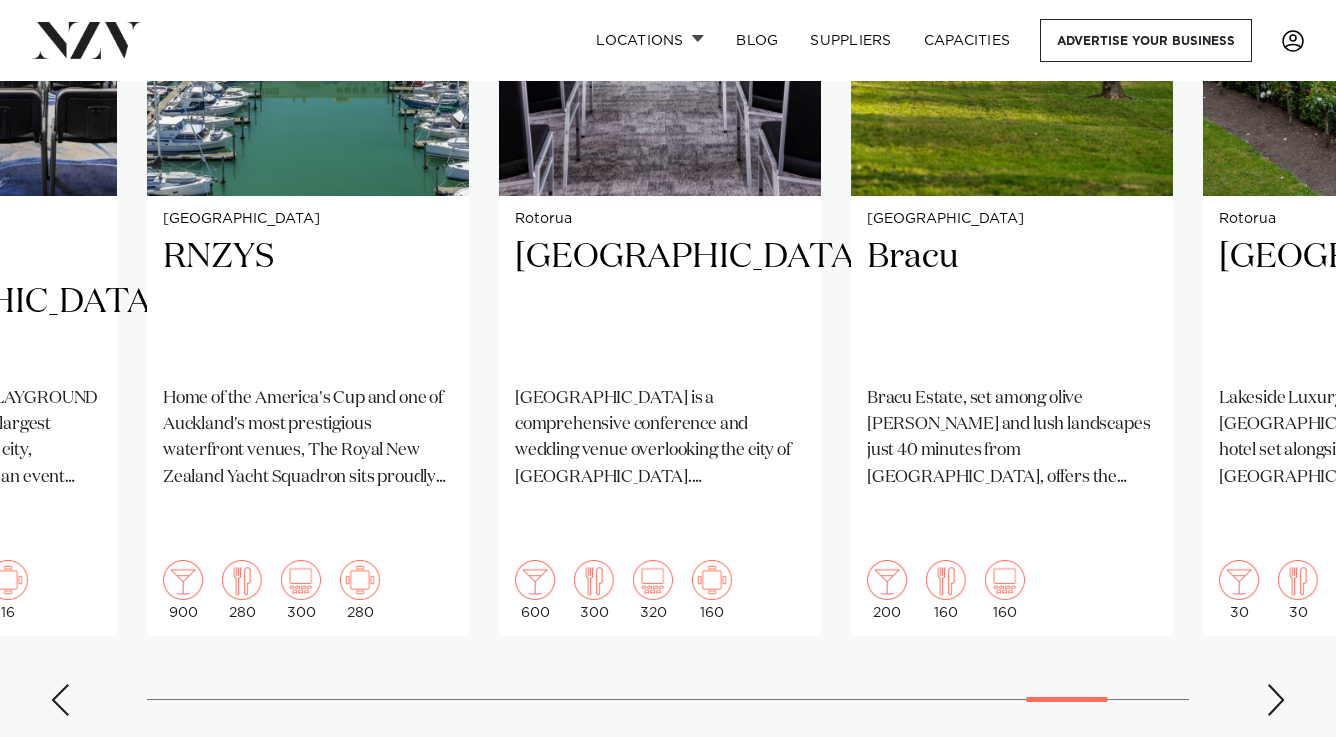 click at bounding box center (1276, 700) 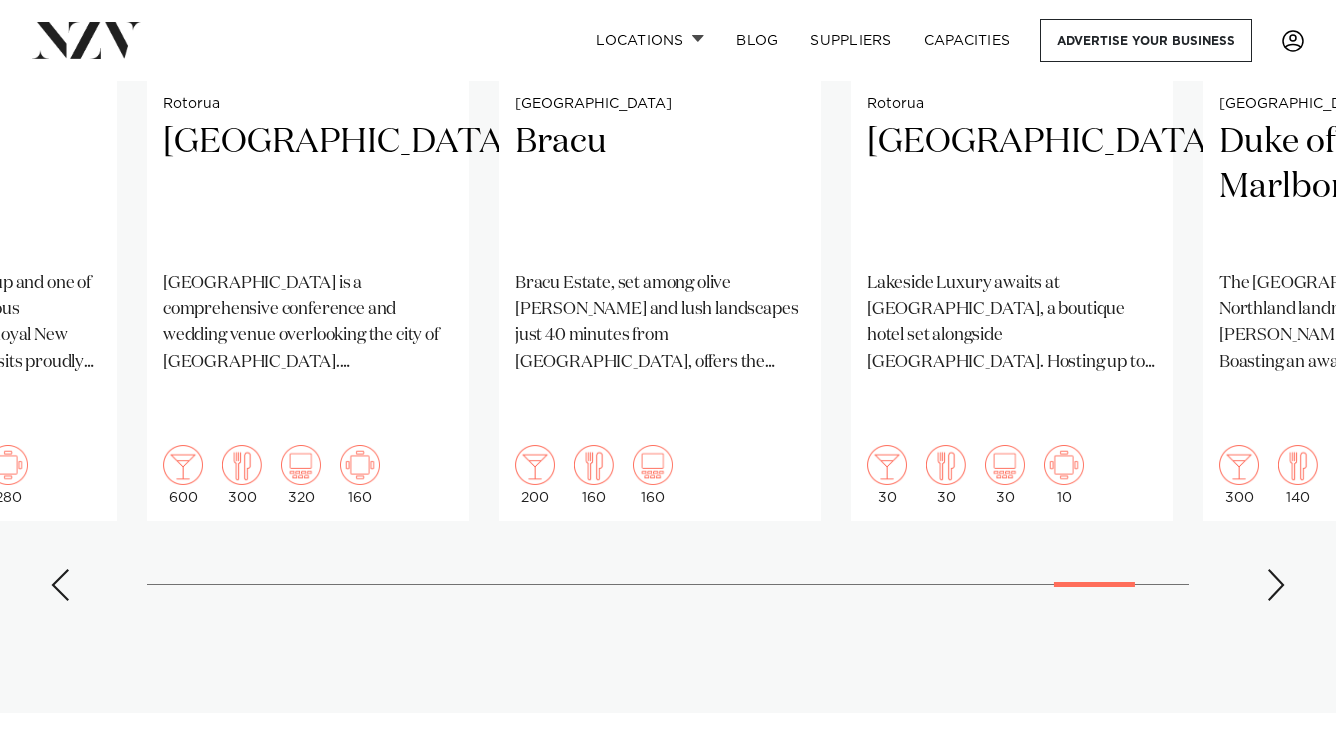 scroll, scrollTop: 2046, scrollLeft: 0, axis: vertical 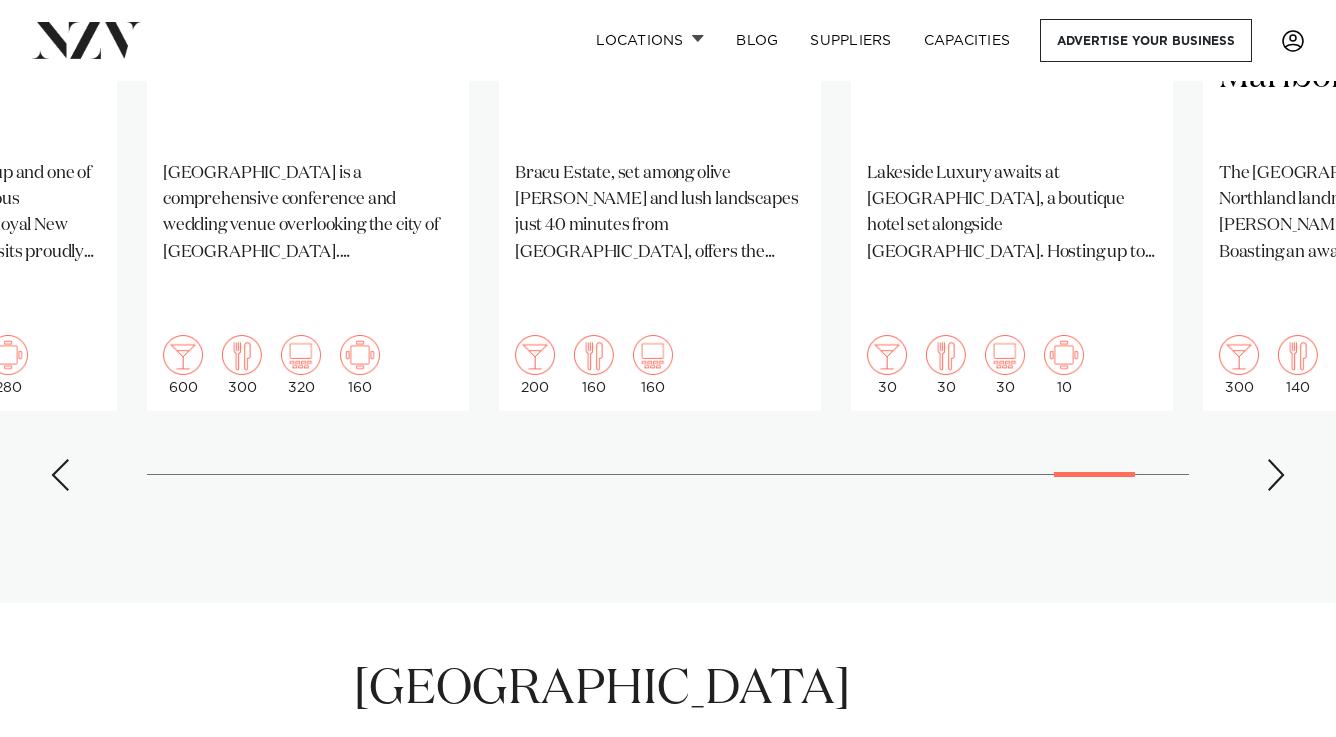 click at bounding box center (60, 475) 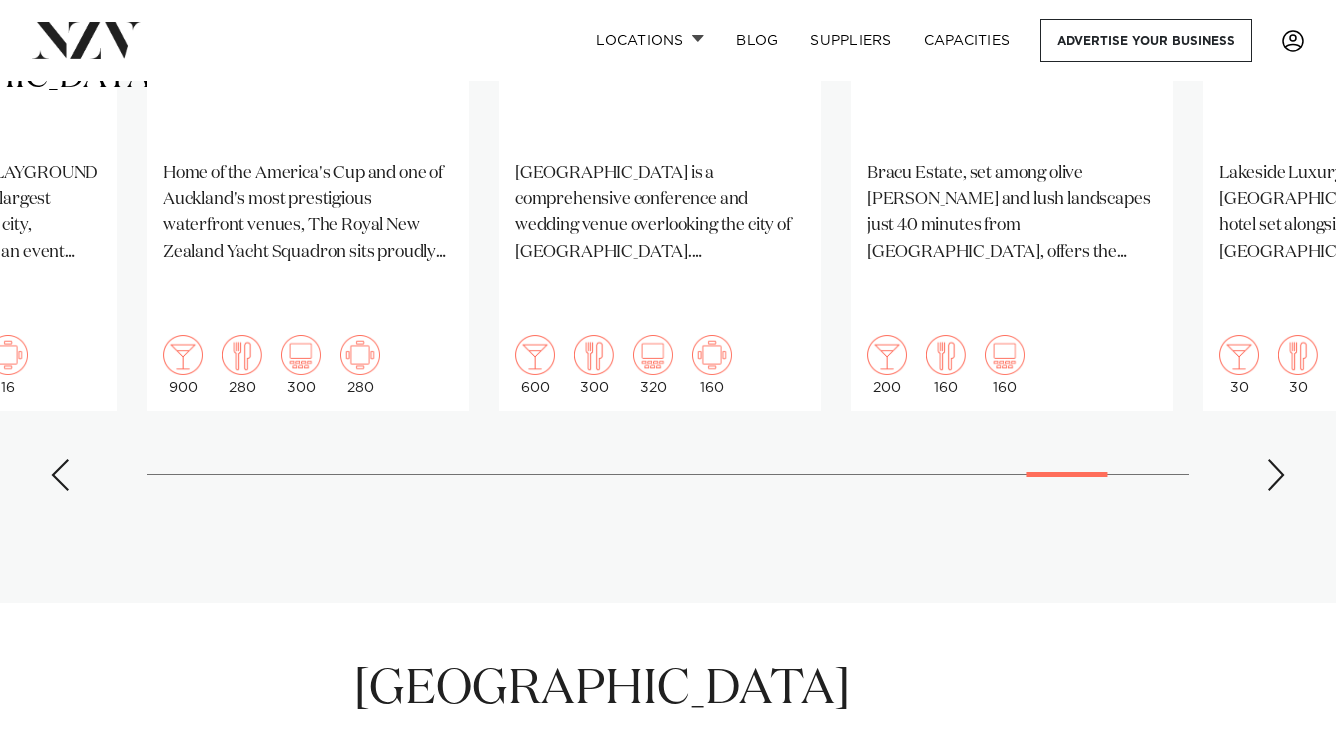 click at bounding box center (60, 475) 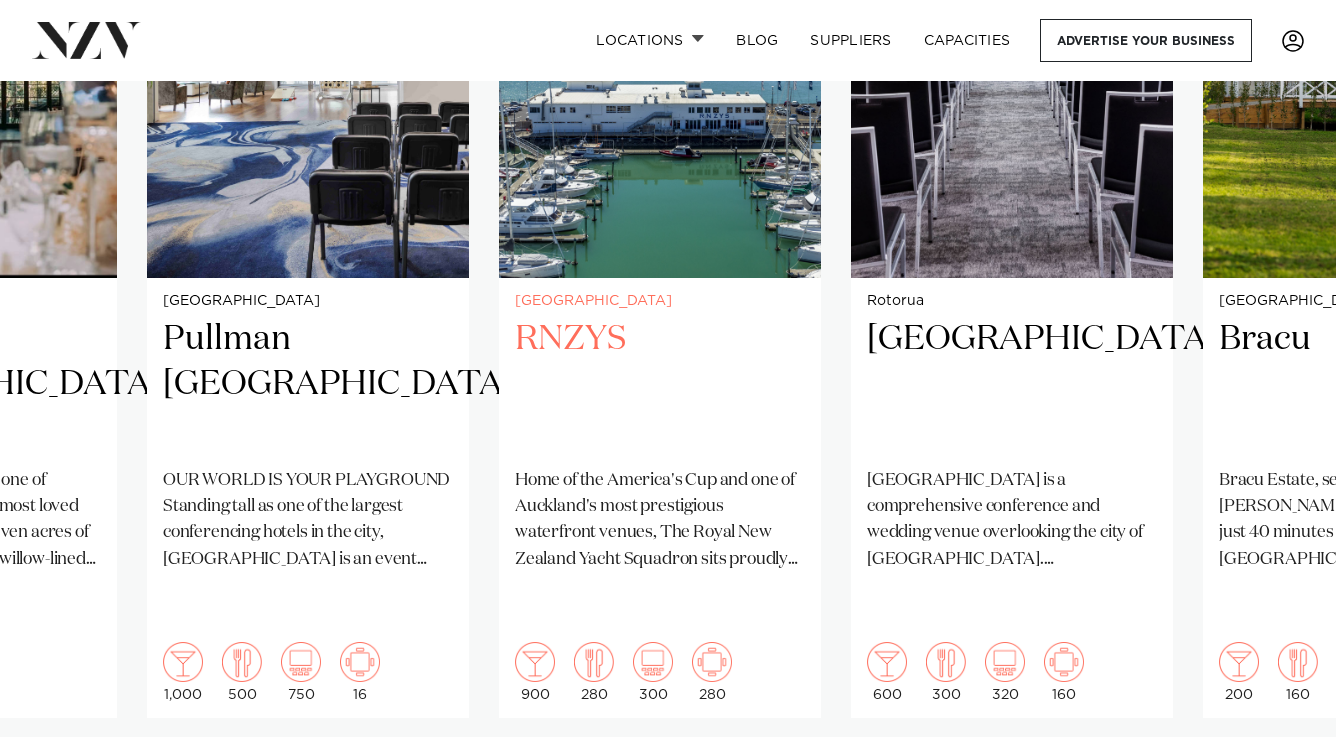 scroll, scrollTop: 1903, scrollLeft: 0, axis: vertical 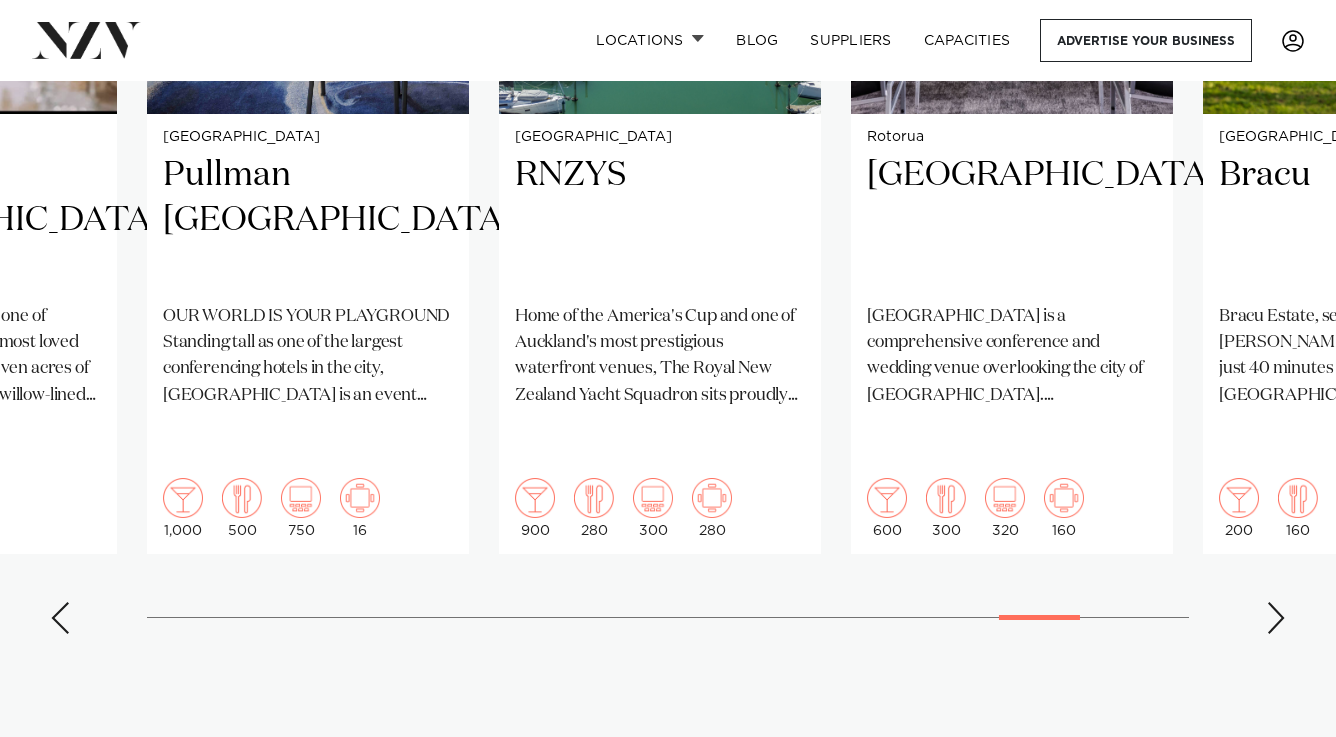 click at bounding box center (60, 618) 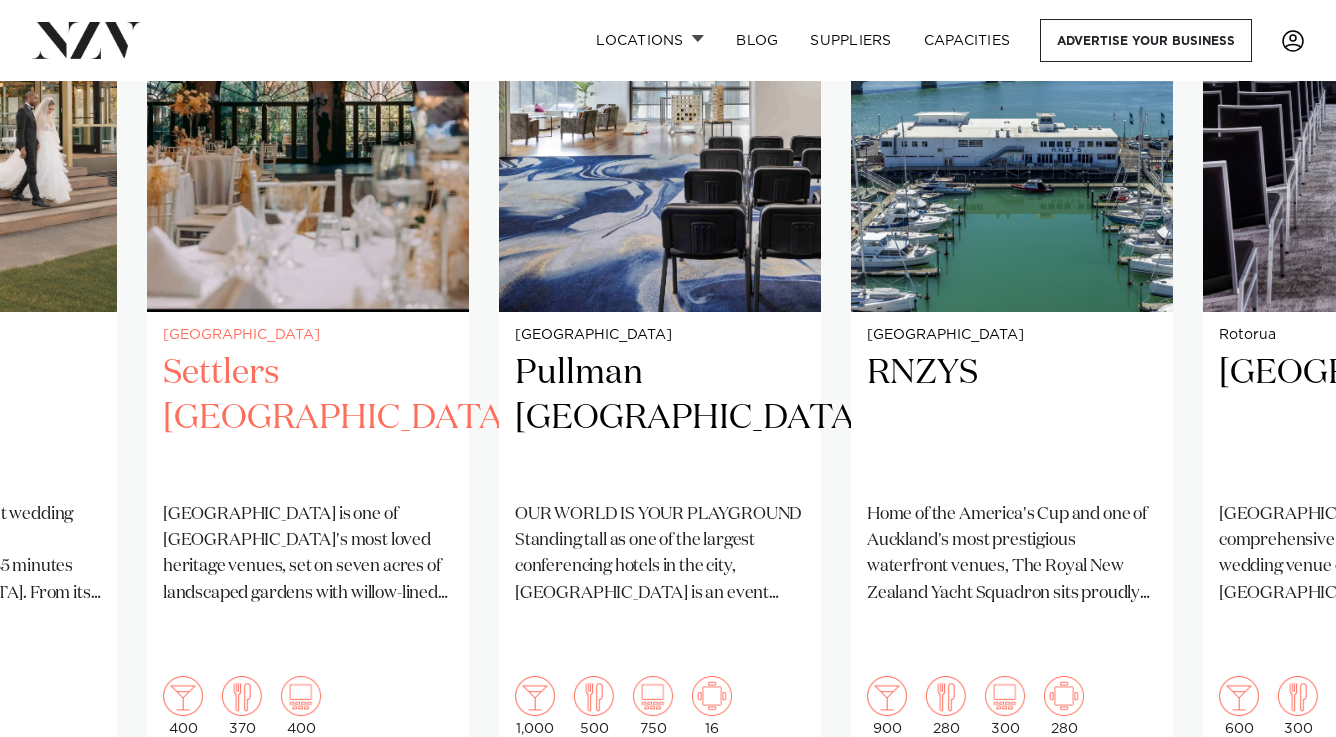 scroll, scrollTop: 1720, scrollLeft: 0, axis: vertical 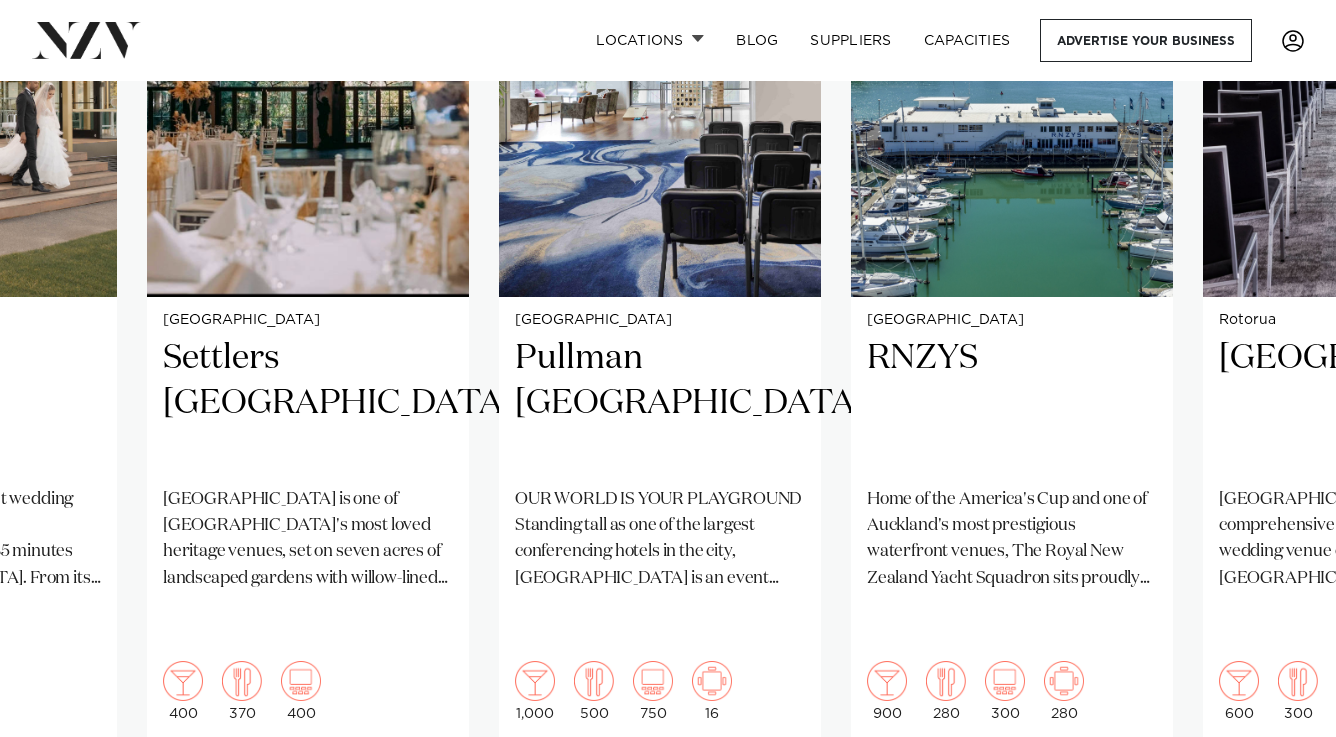 click on "Bay of Plenty
[GEOGRAPHIC_DATA]
[GEOGRAPHIC_DATA] is a breathtaking estate that replicates a French countryside homestead. Showcasing traditional French architecture, [GEOGRAPHIC_DATA] is an all-inclusive venue for weddings, private dining and celebrations.
200
100
100
50
[GEOGRAPHIC_DATA]
QT [GEOGRAPHIC_DATA]" at bounding box center [668, 349] 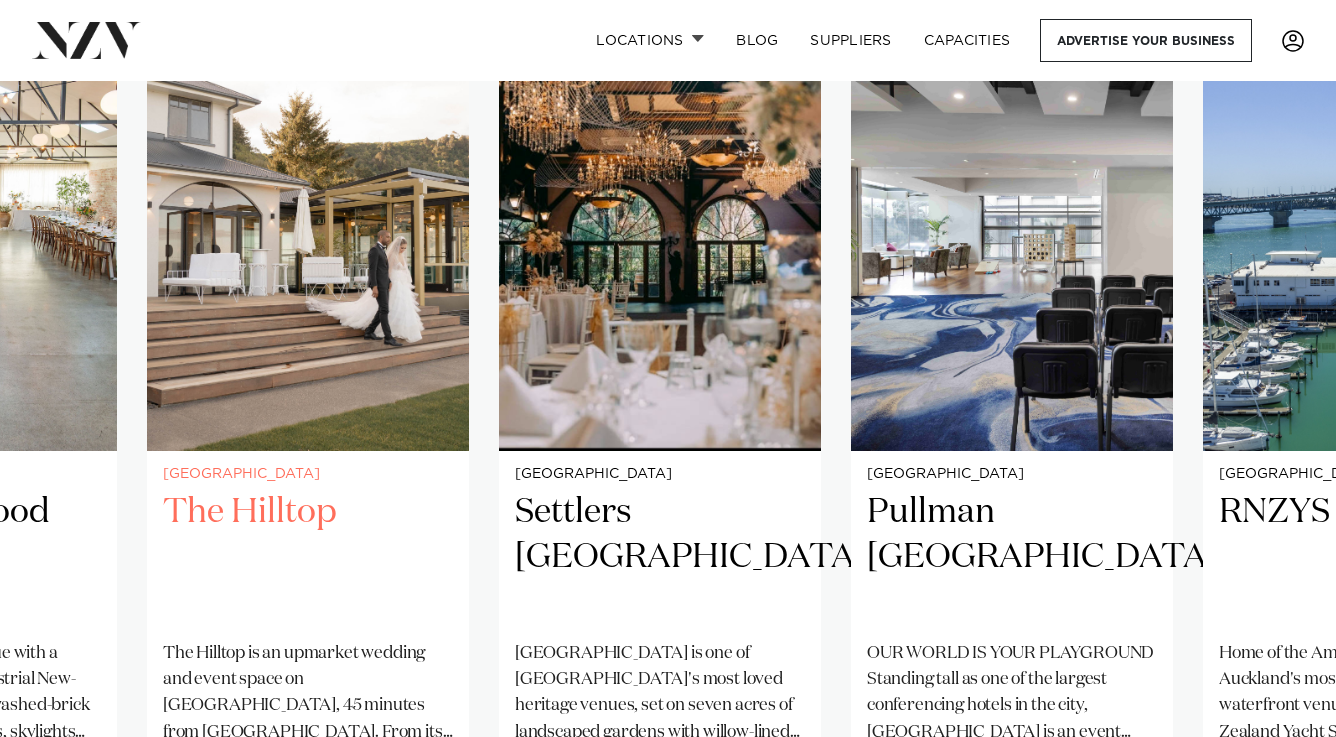 scroll, scrollTop: 1544, scrollLeft: 0, axis: vertical 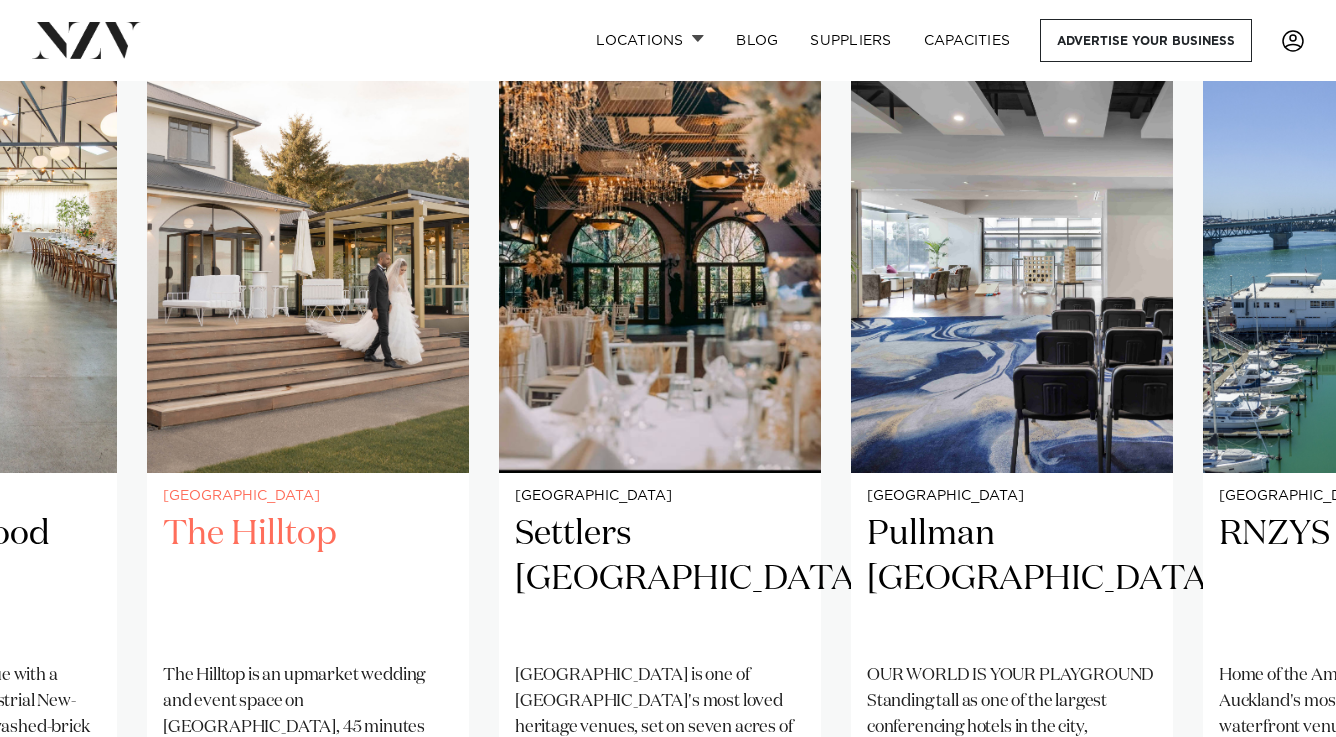 click on "The Hilltop" at bounding box center (308, 579) 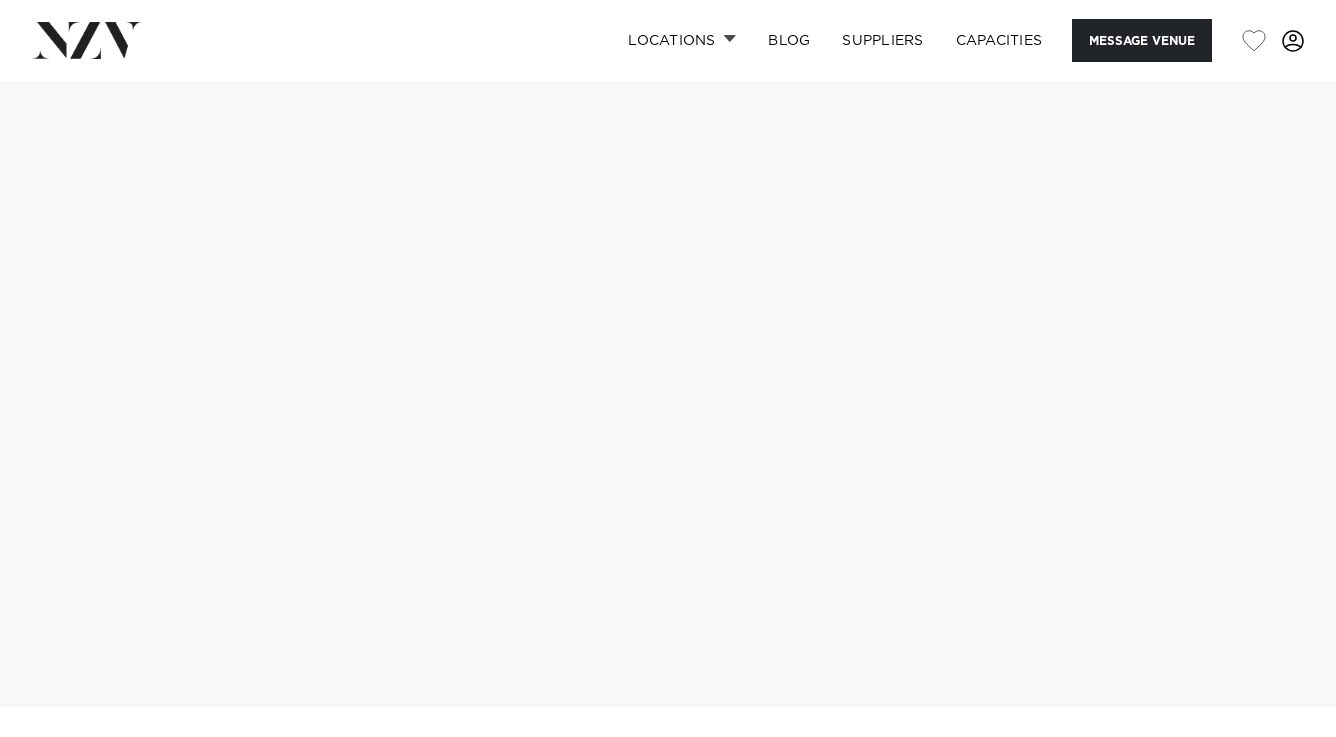 scroll, scrollTop: 0, scrollLeft: 0, axis: both 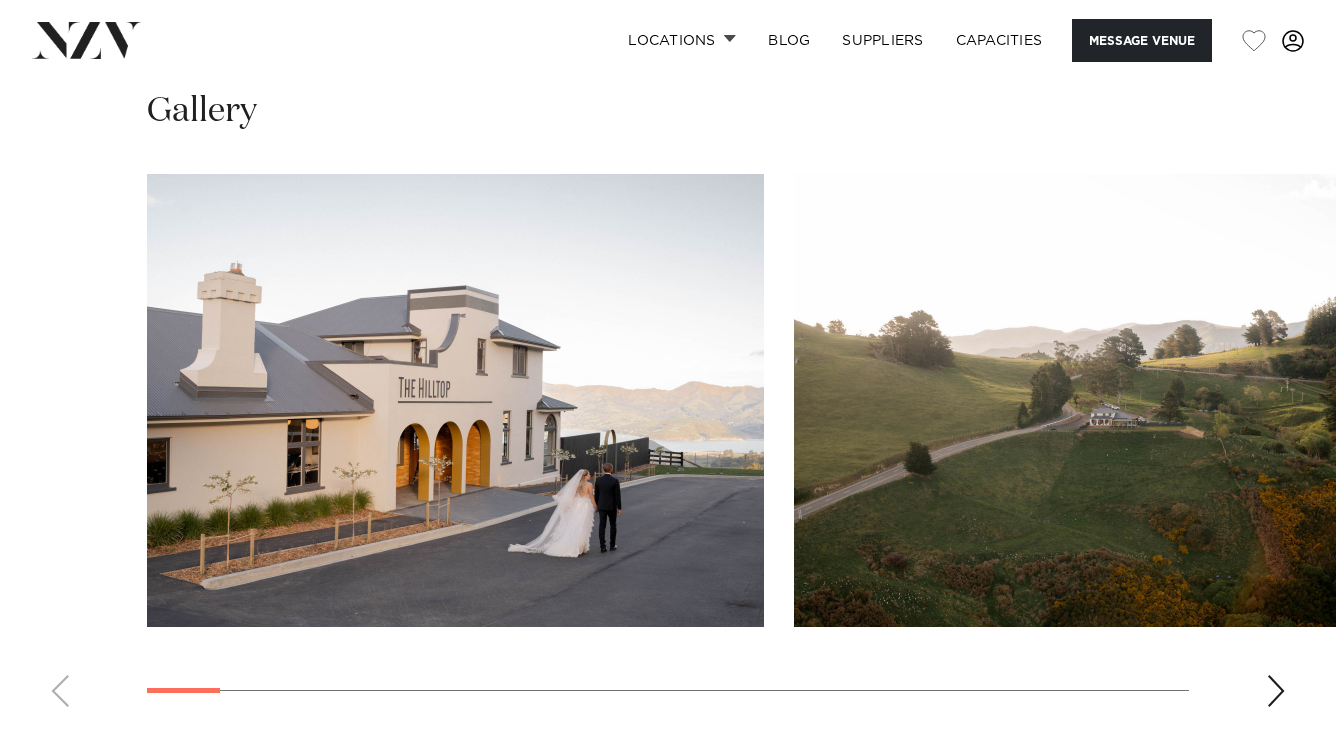 click at bounding box center [1276, 691] 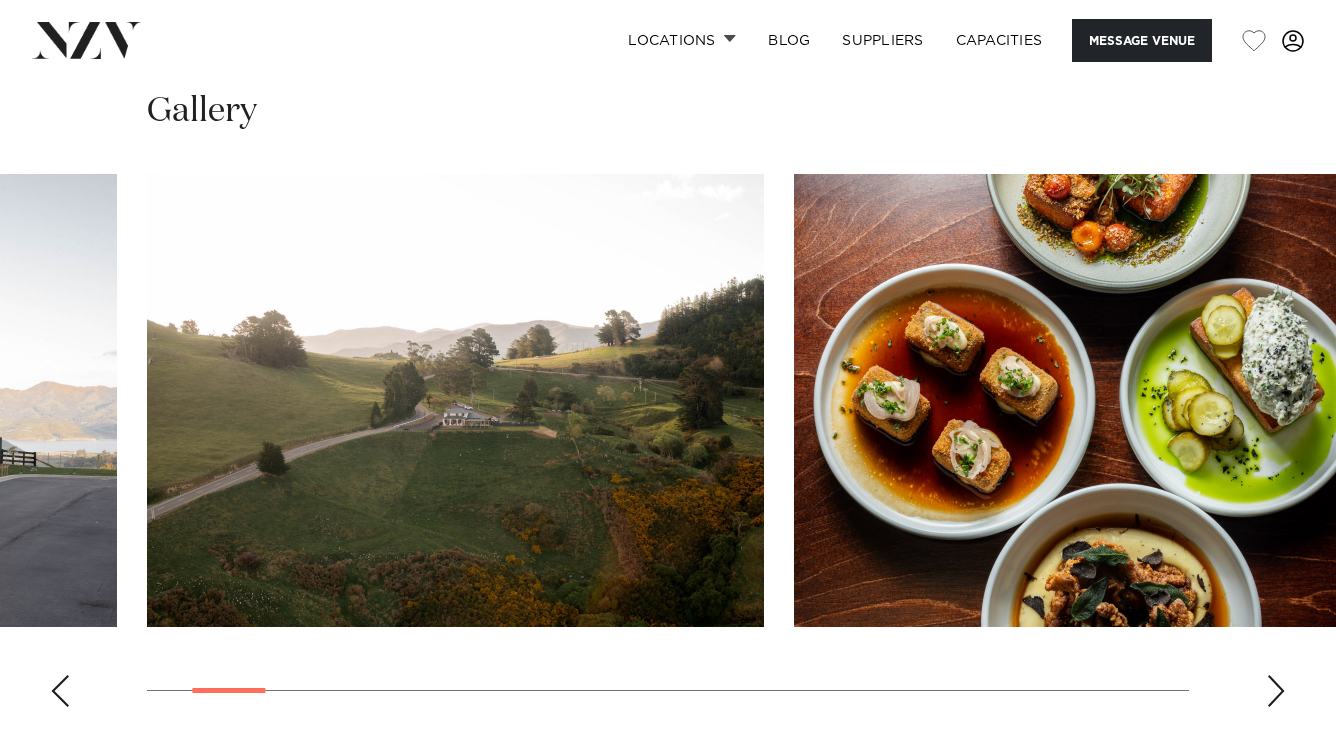click at bounding box center [1276, 691] 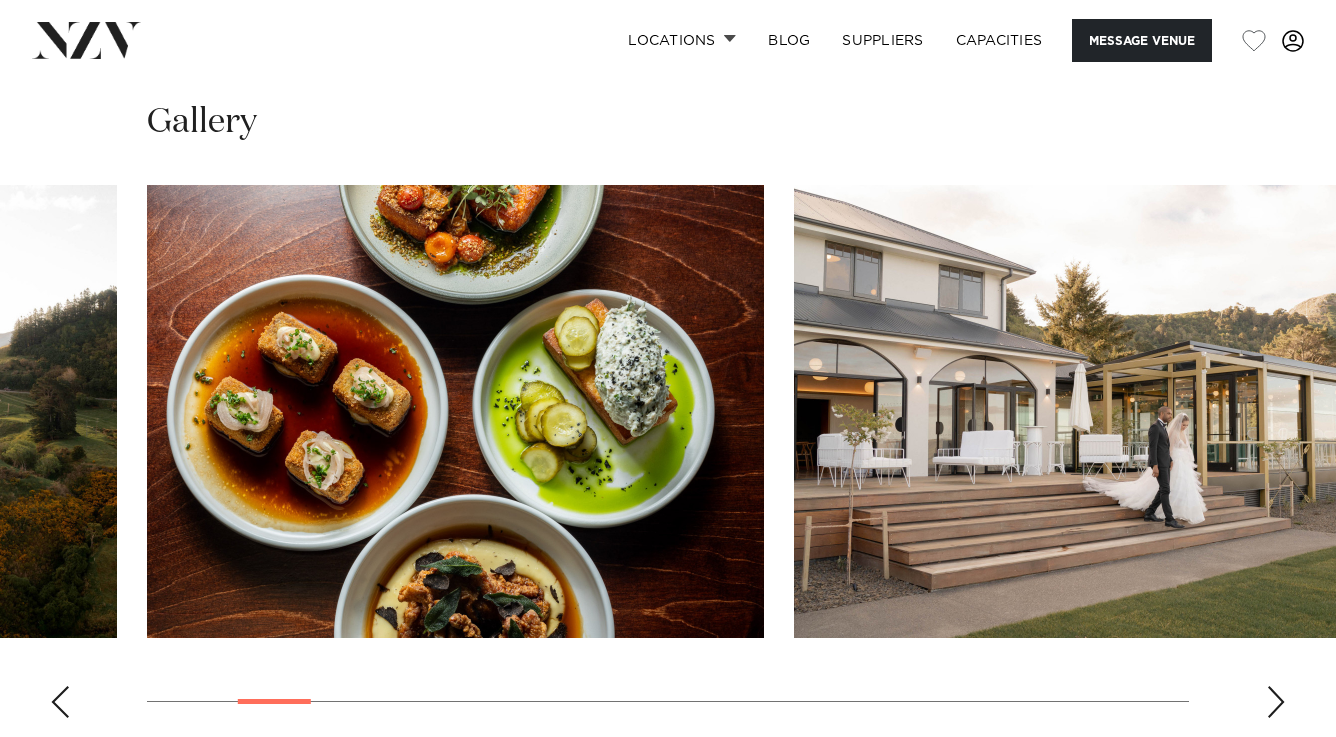 scroll, scrollTop: 1835, scrollLeft: 0, axis: vertical 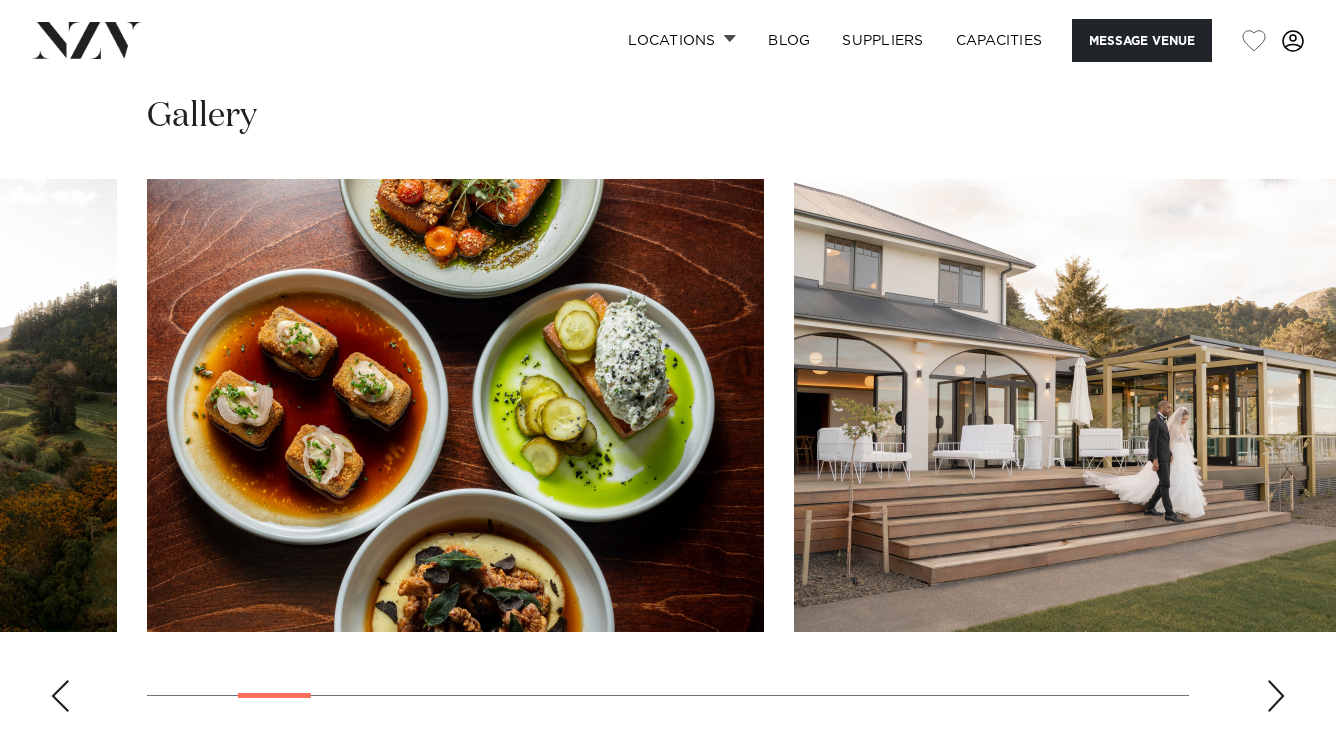 click at bounding box center (1276, 696) 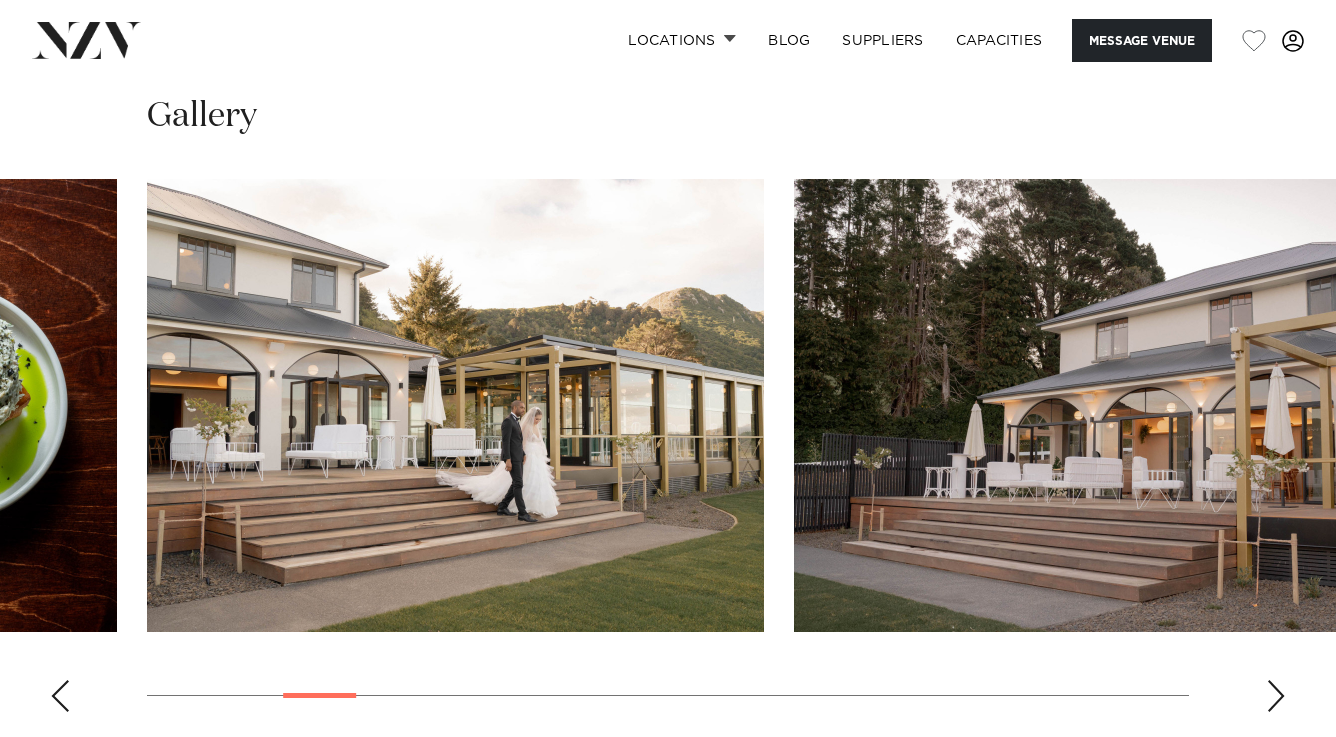 click at bounding box center [1276, 696] 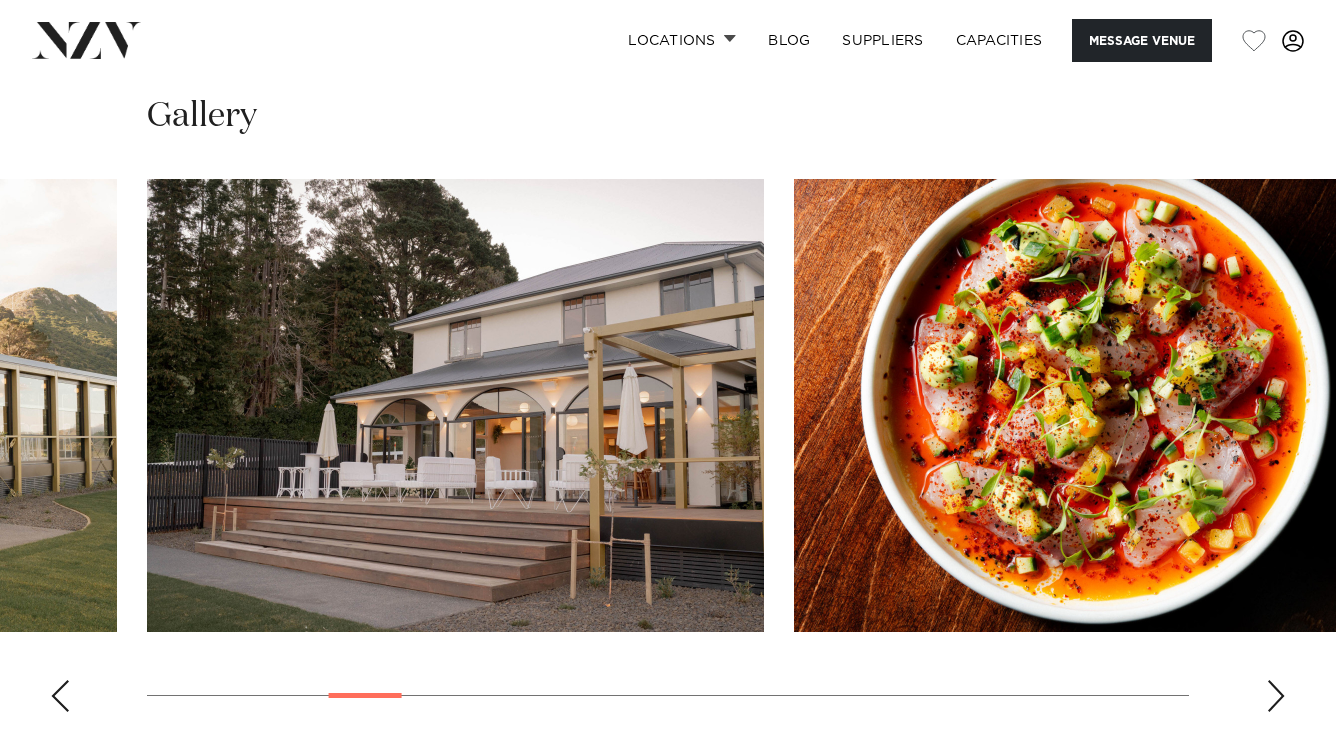 click at bounding box center [1276, 696] 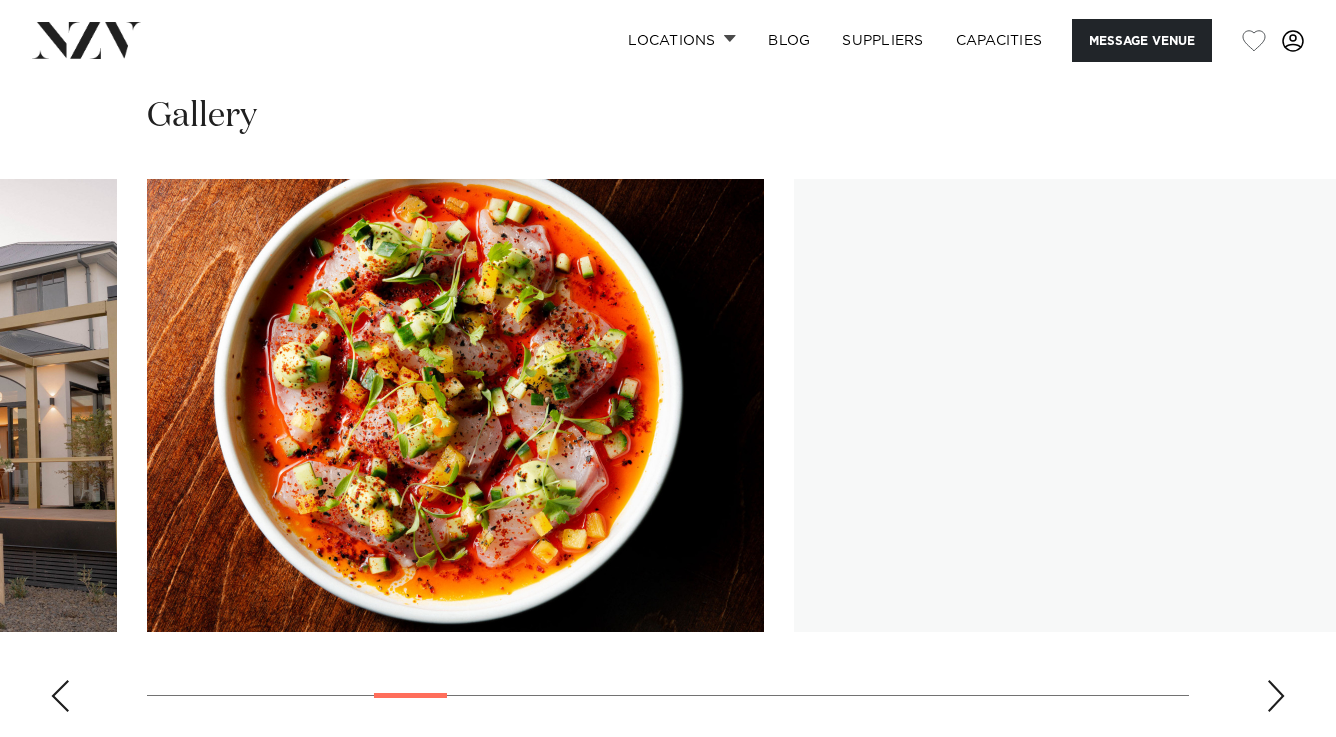 click at bounding box center (1276, 696) 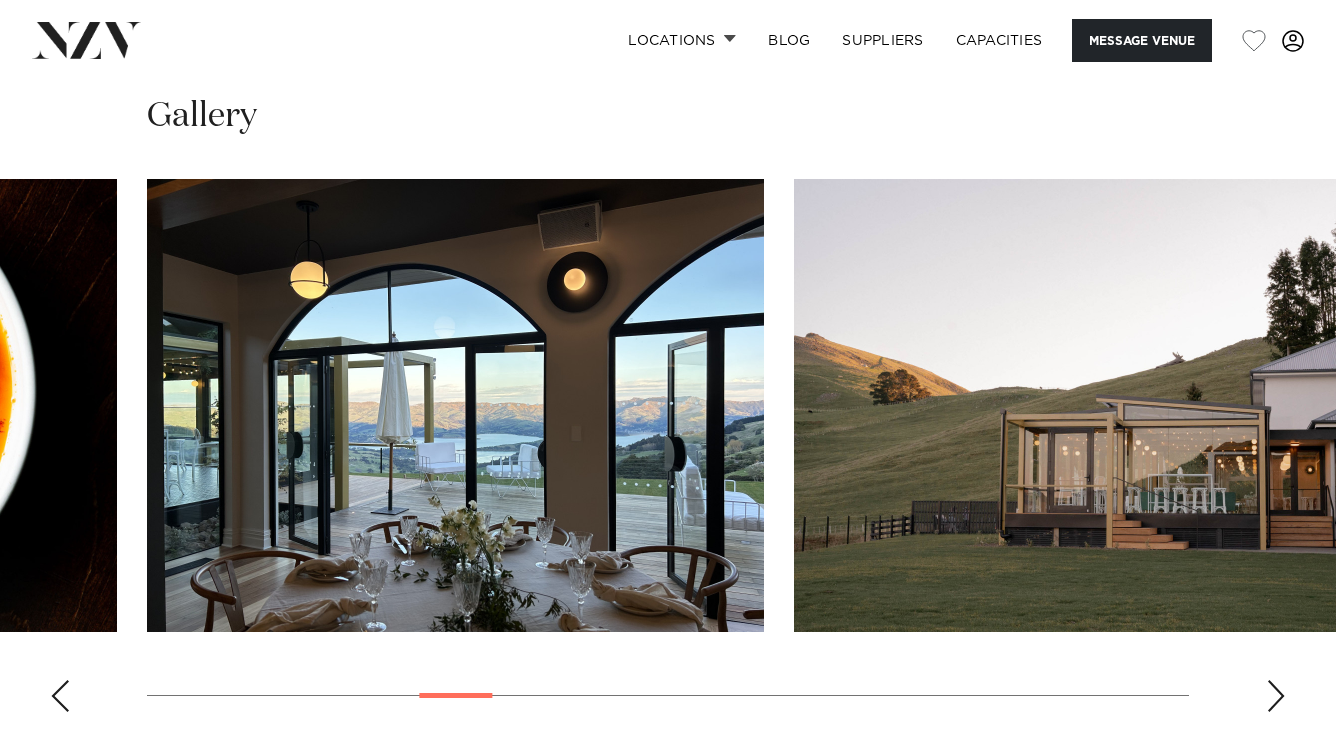 click at bounding box center [1276, 696] 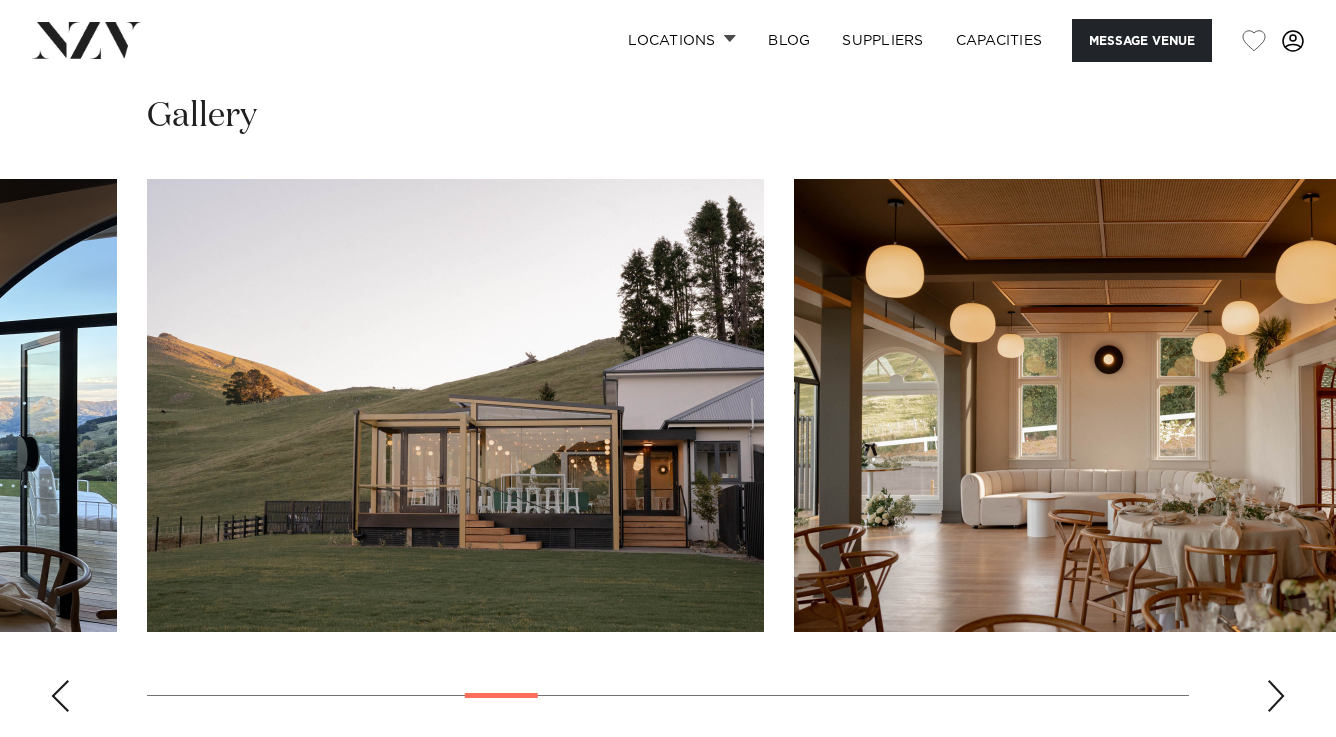 click at bounding box center [1276, 696] 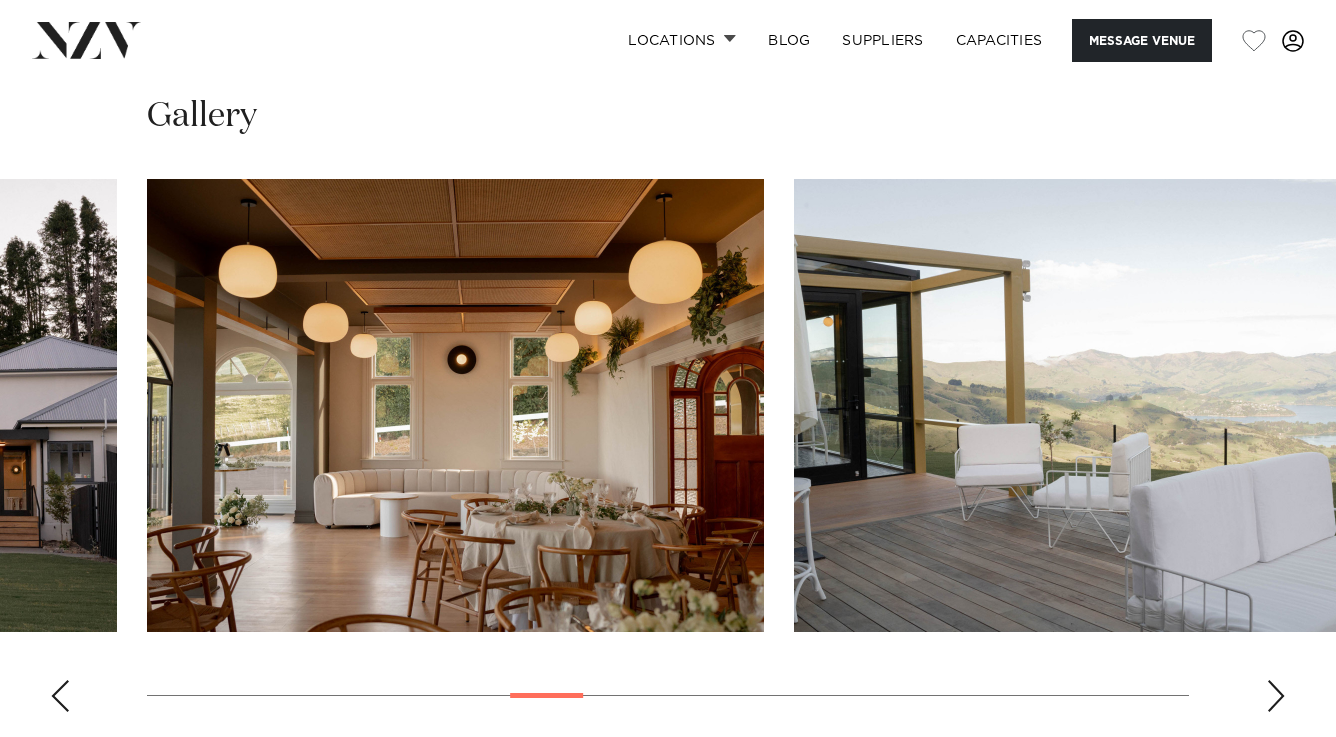 click at bounding box center (1276, 696) 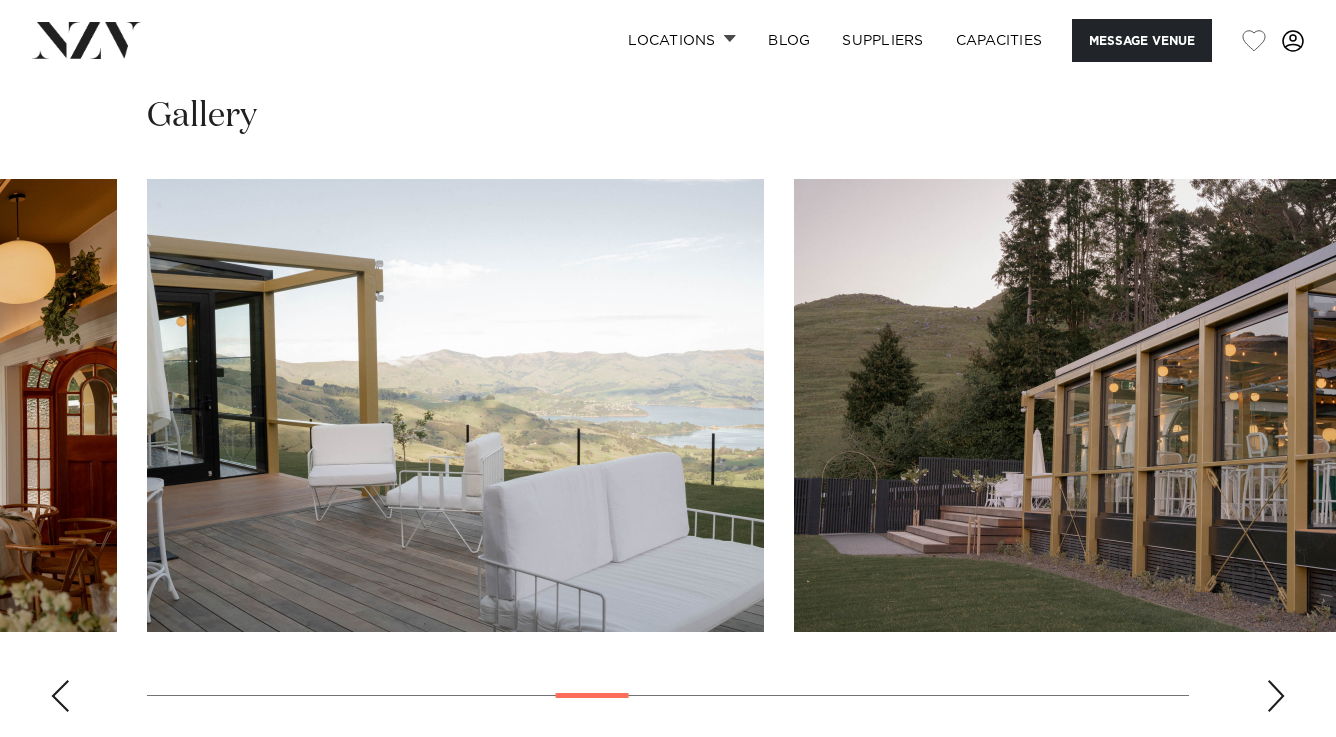 click at bounding box center (1276, 696) 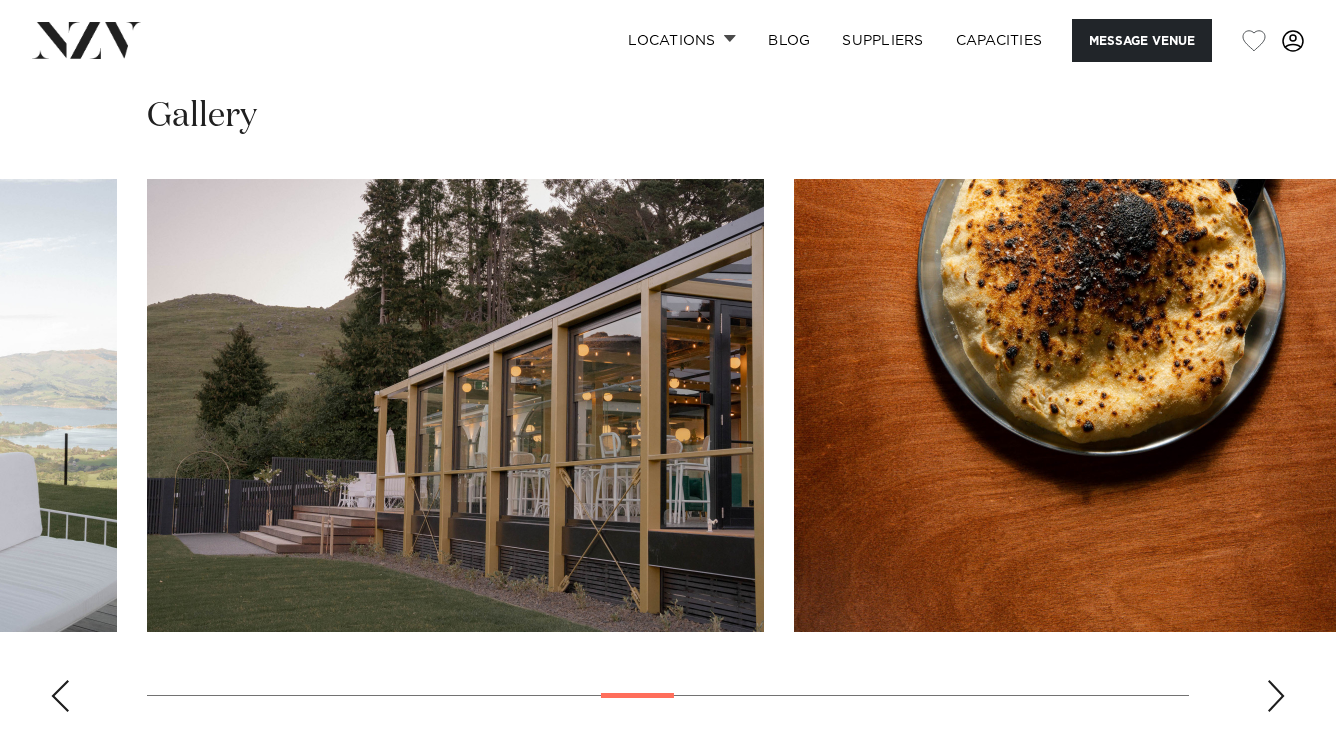 click at bounding box center (1276, 696) 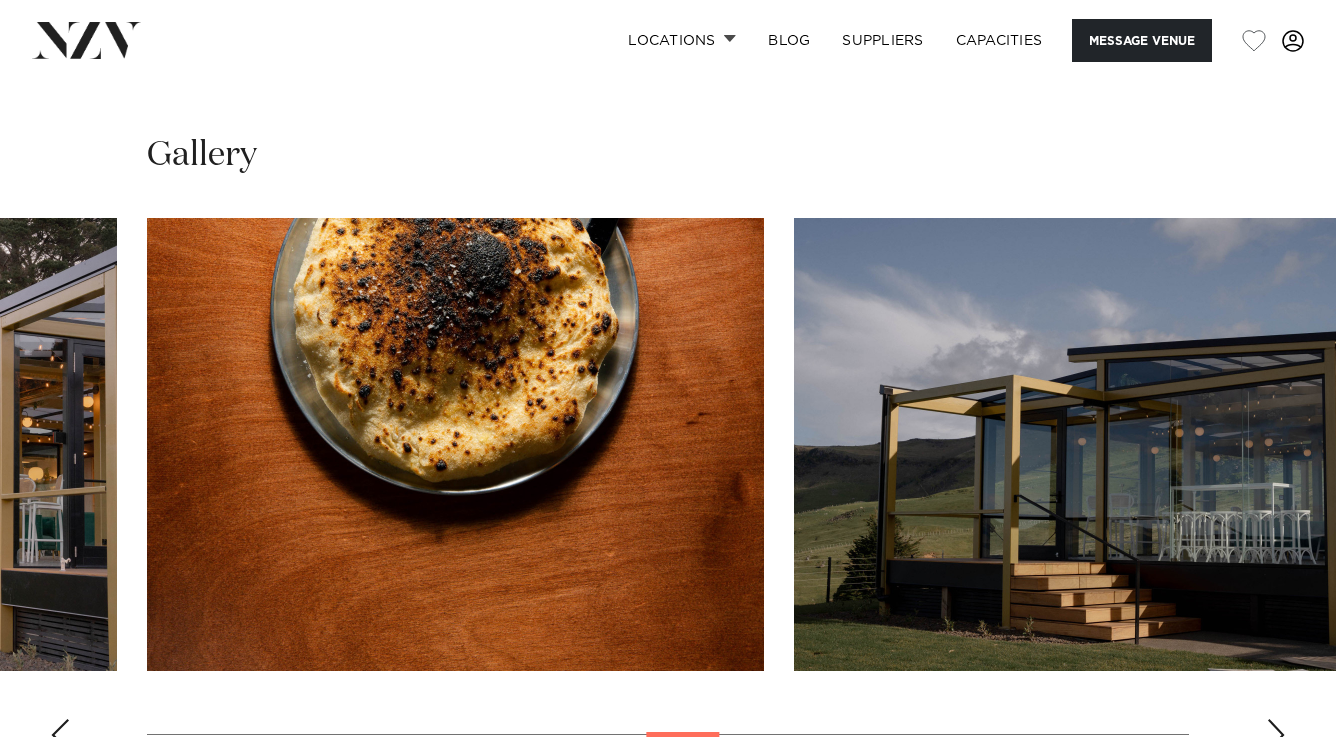 scroll, scrollTop: 1790, scrollLeft: 0, axis: vertical 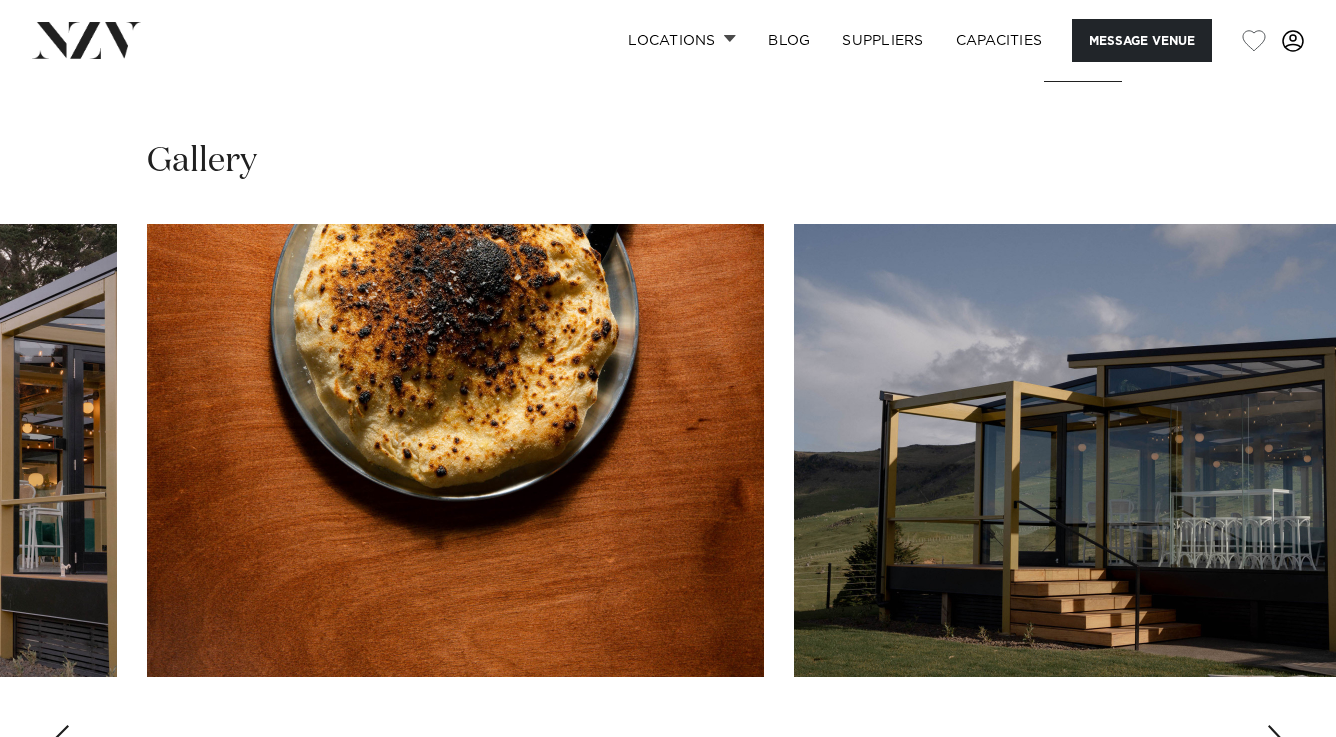 click at bounding box center [1276, 741] 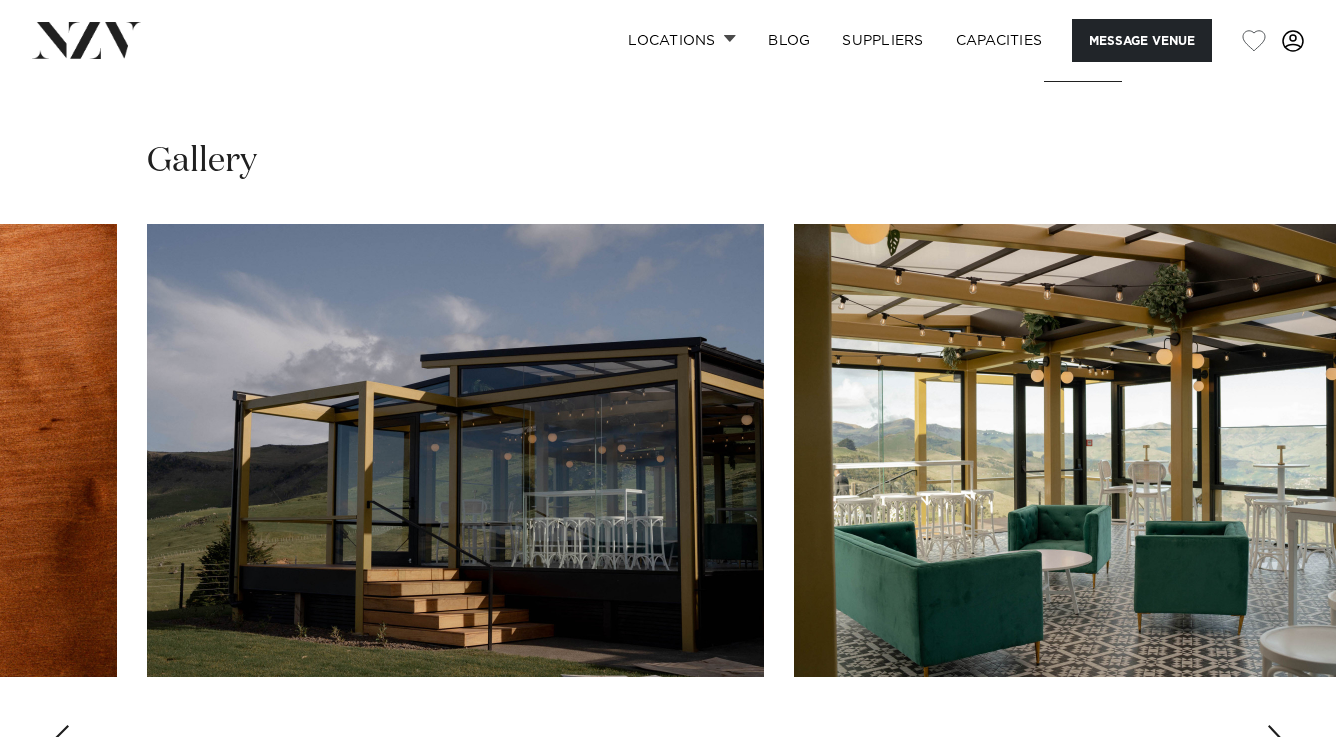 click at bounding box center [1276, 741] 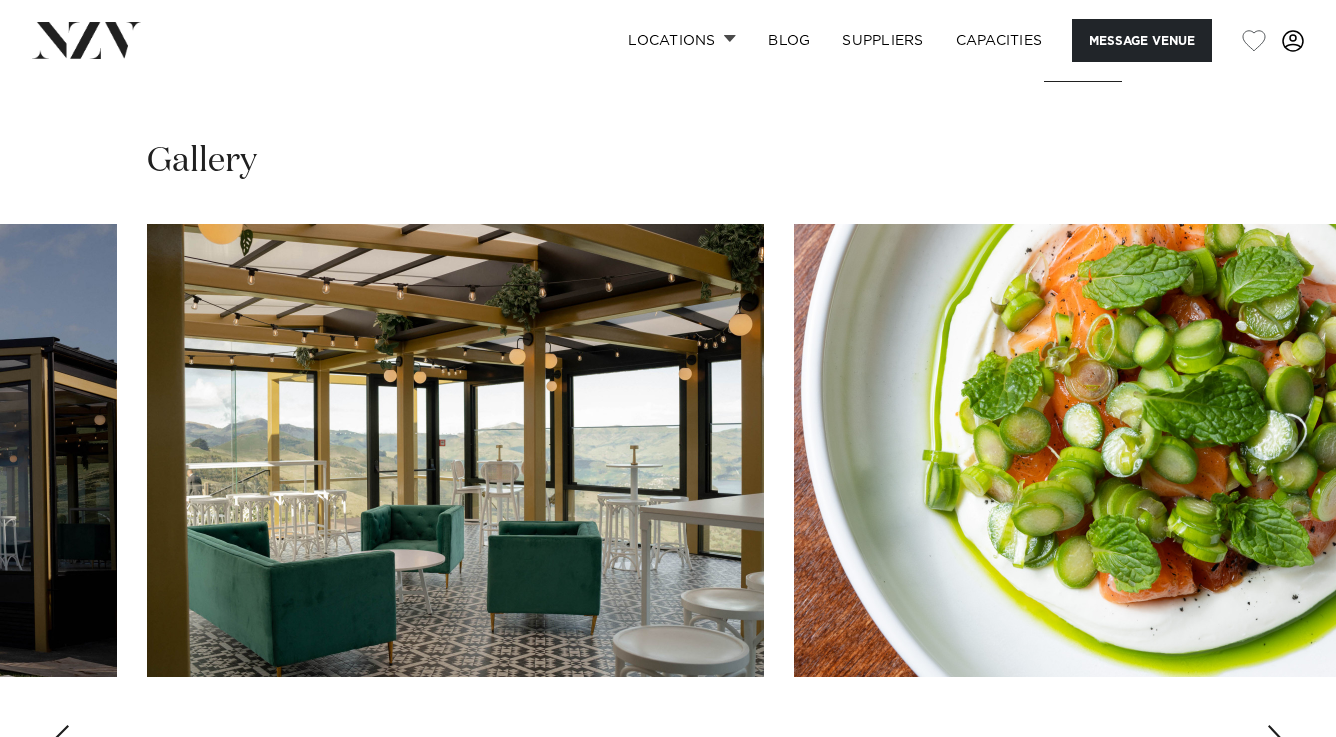 click at bounding box center [1276, 741] 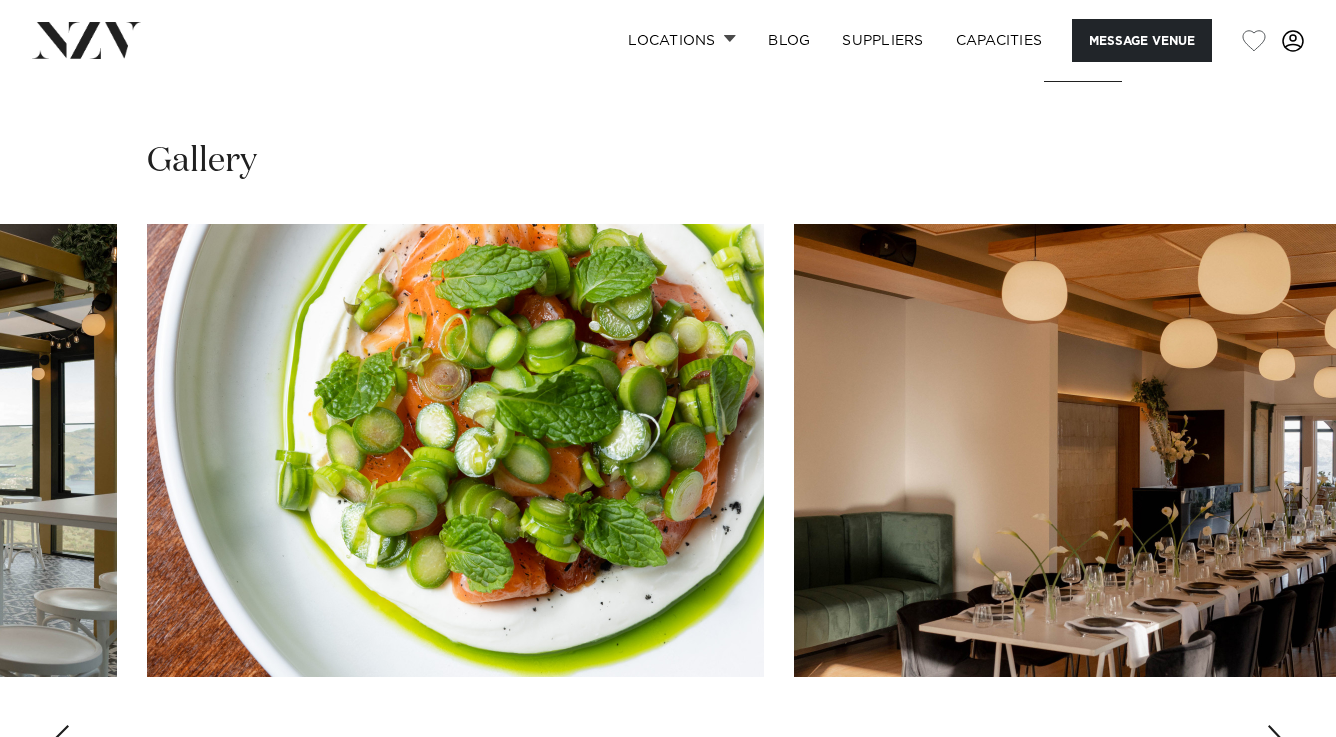 click at bounding box center (1276, 741) 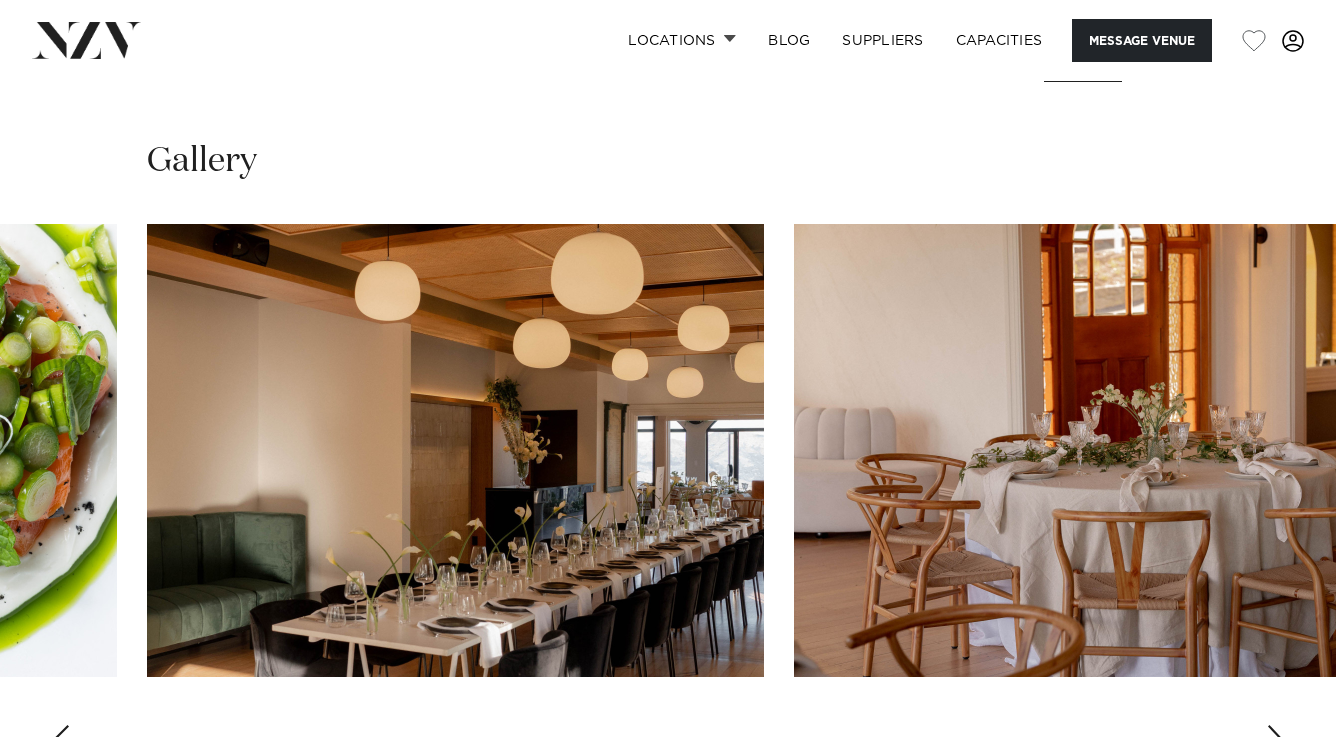 click at bounding box center (1276, 741) 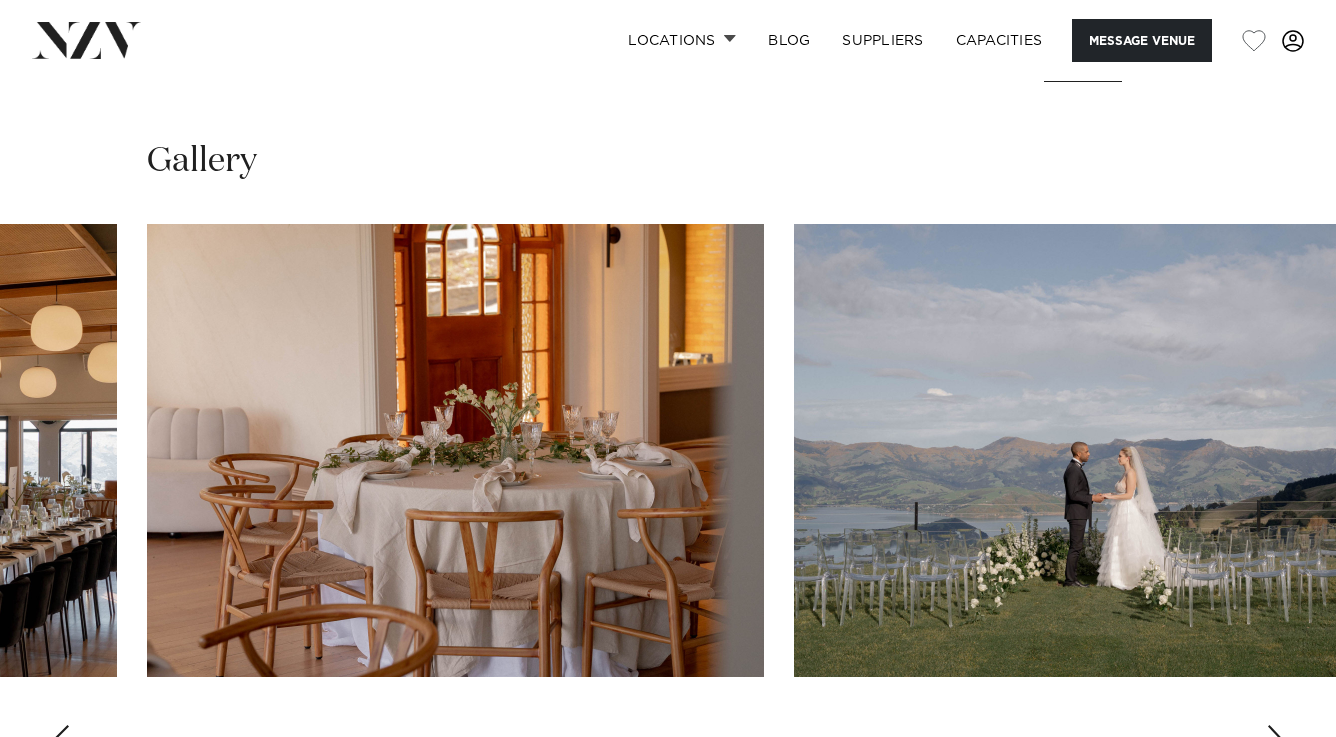 click at bounding box center (1276, 741) 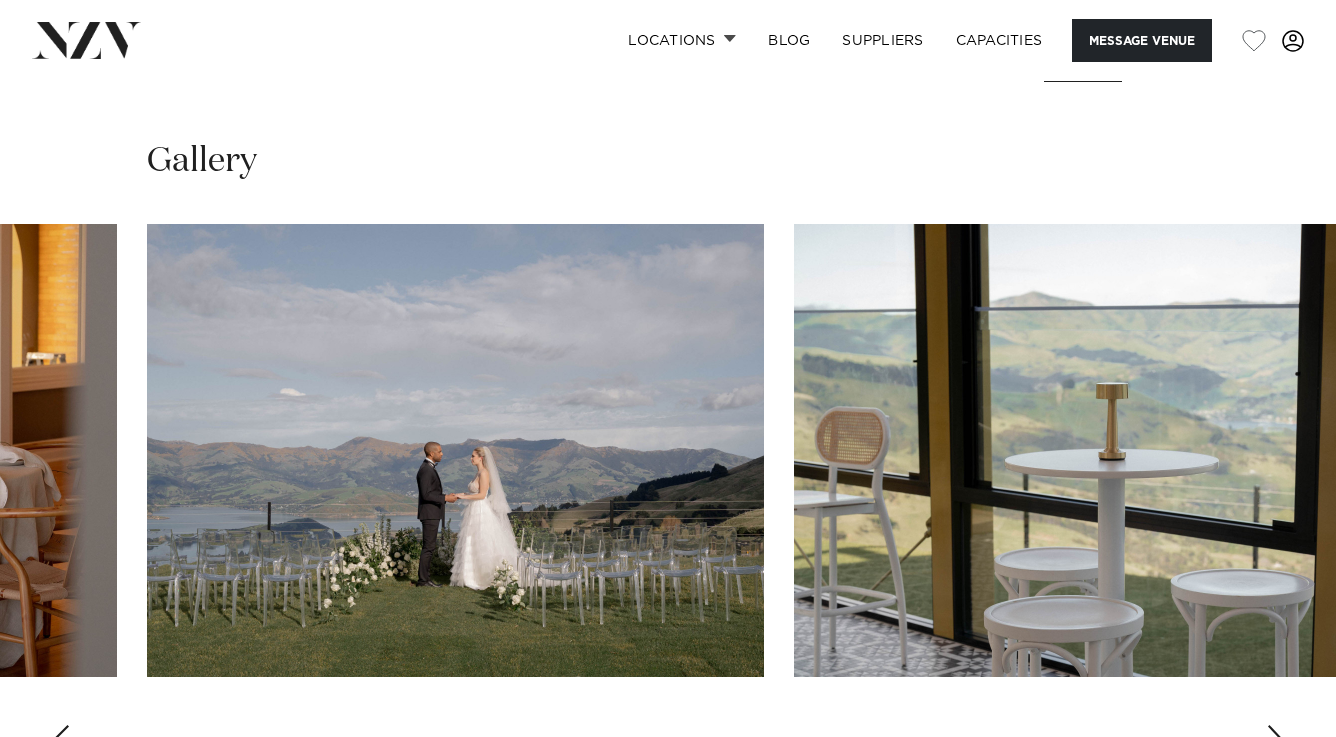 click at bounding box center (455, 450) 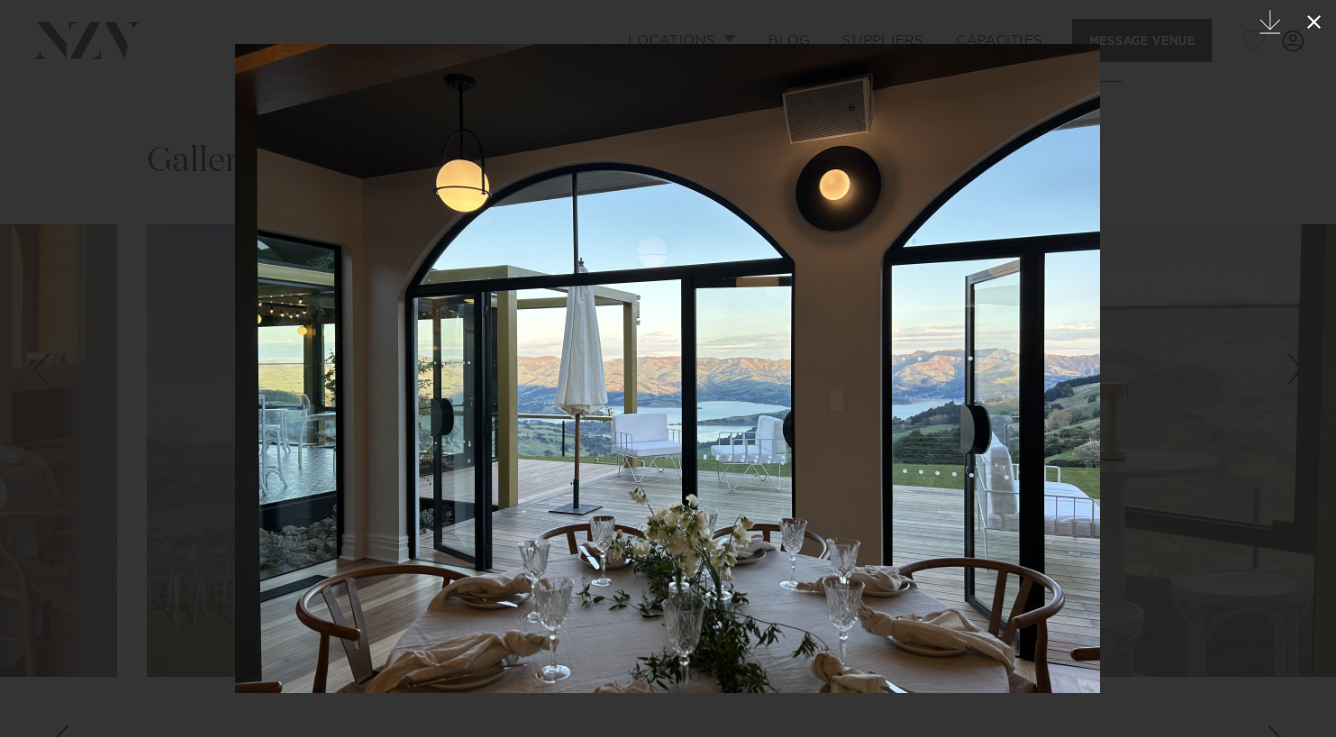 click 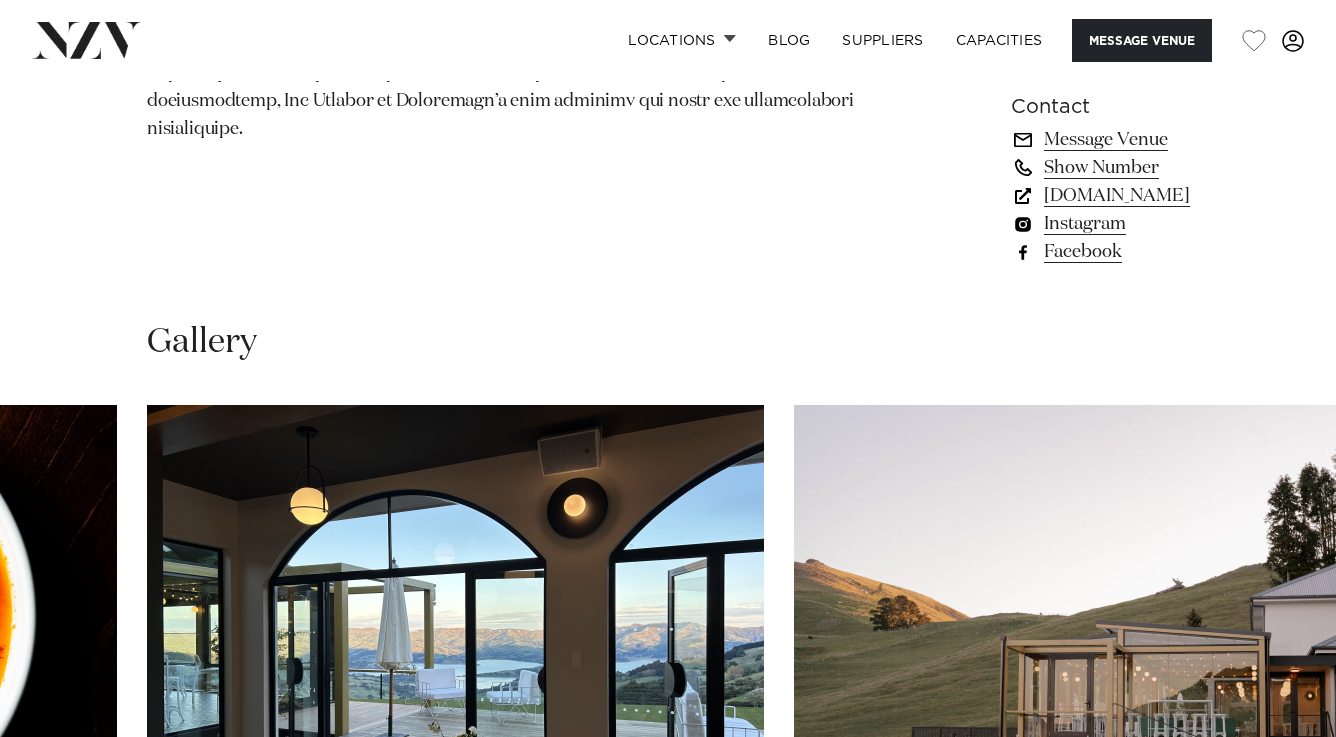 scroll, scrollTop: 1488, scrollLeft: 0, axis: vertical 